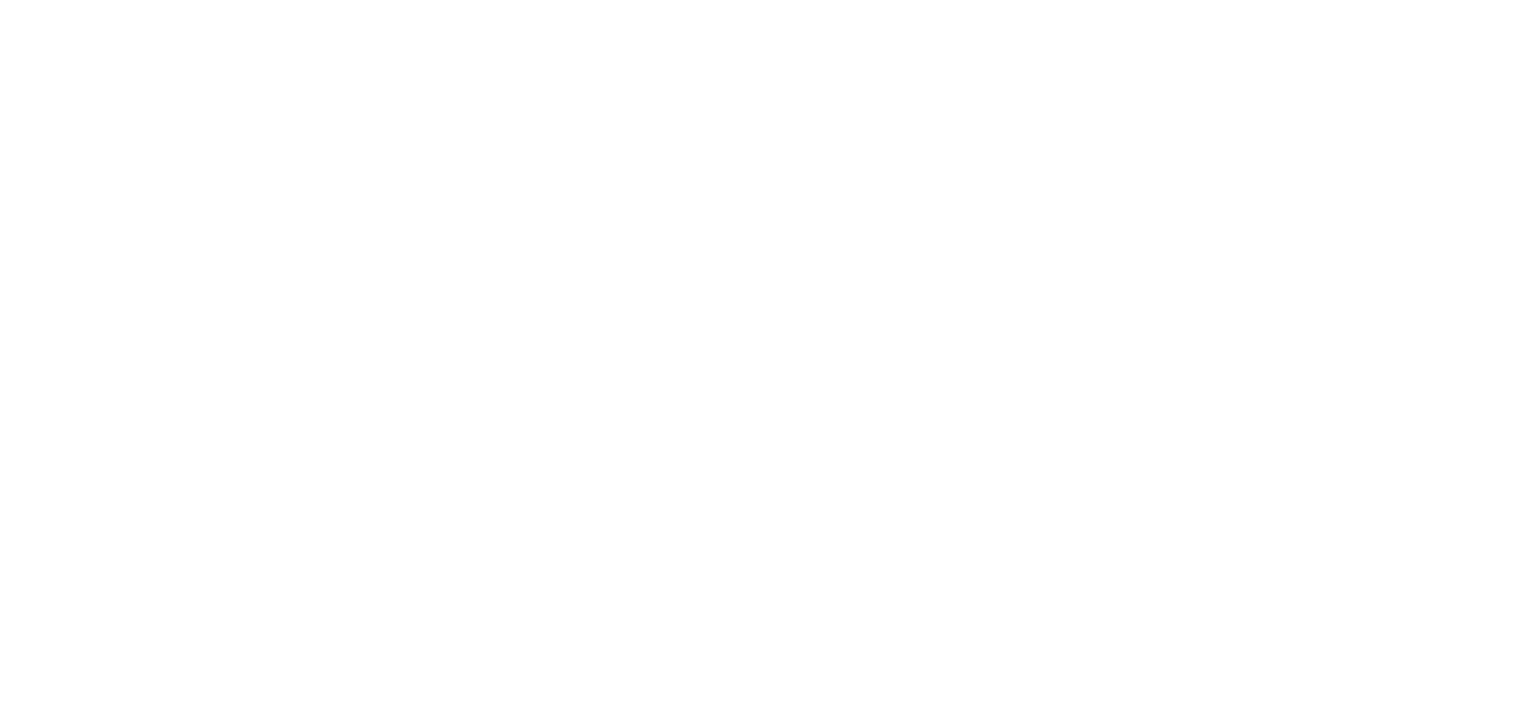 scroll, scrollTop: 0, scrollLeft: 0, axis: both 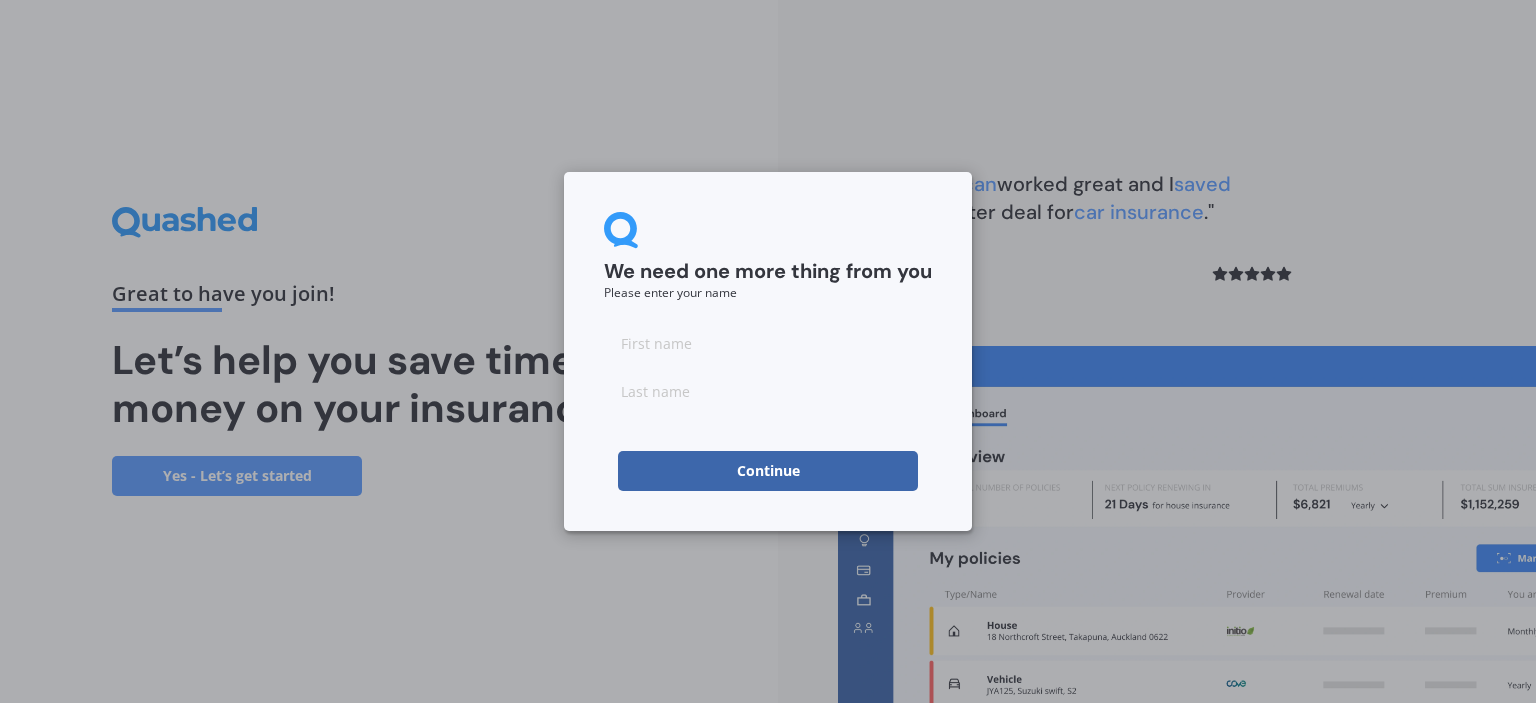 click at bounding box center [768, 343] 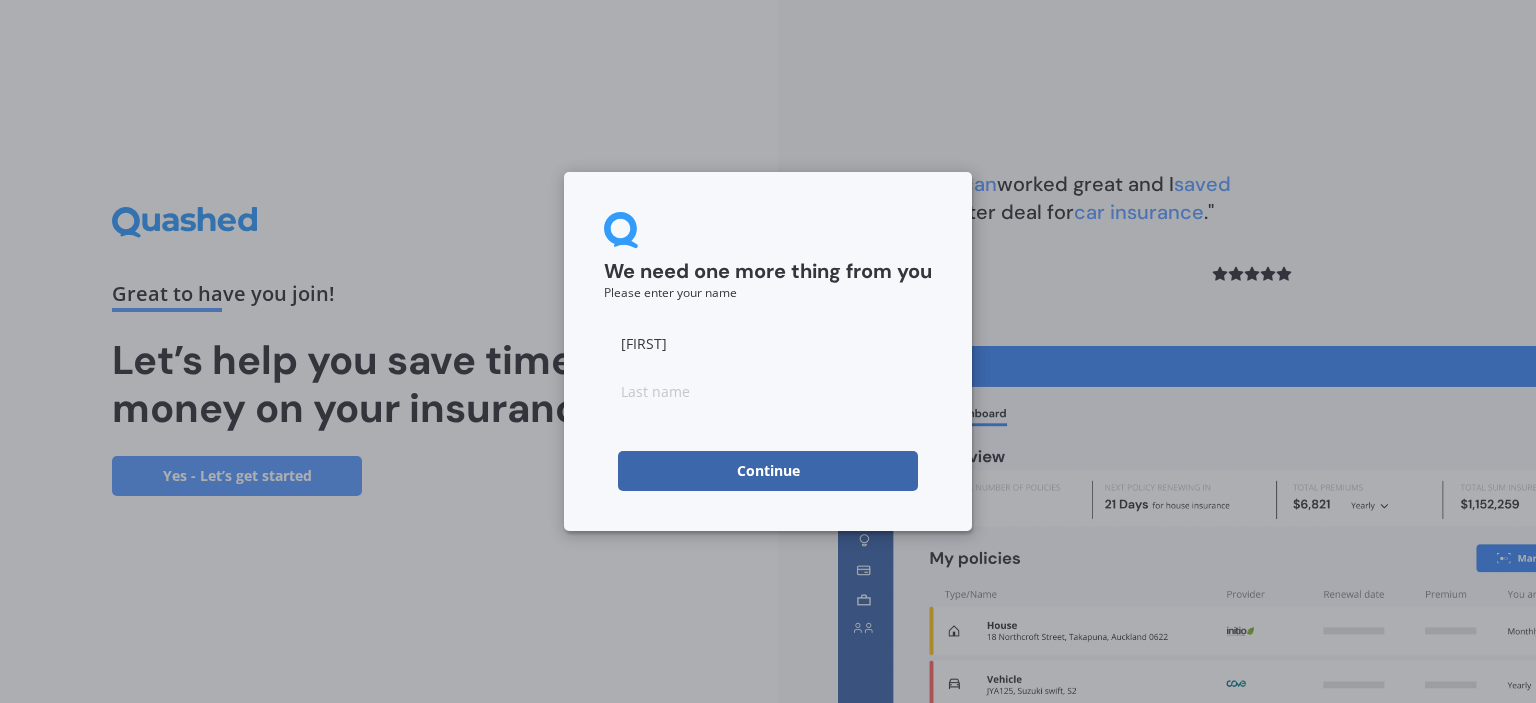 drag, startPoint x: 699, startPoint y: 391, endPoint x: 724, endPoint y: 380, distance: 27.313 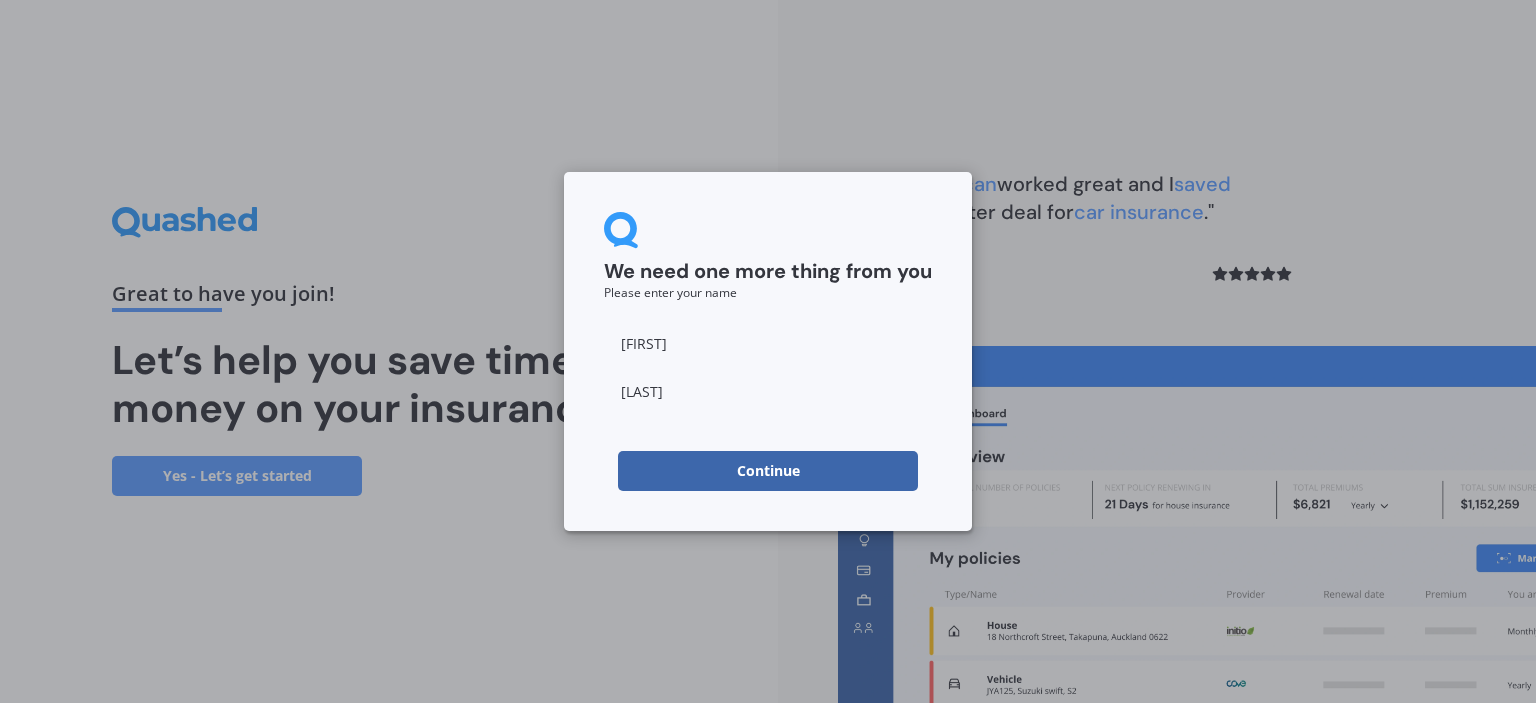 click on "Continue" at bounding box center [768, 471] 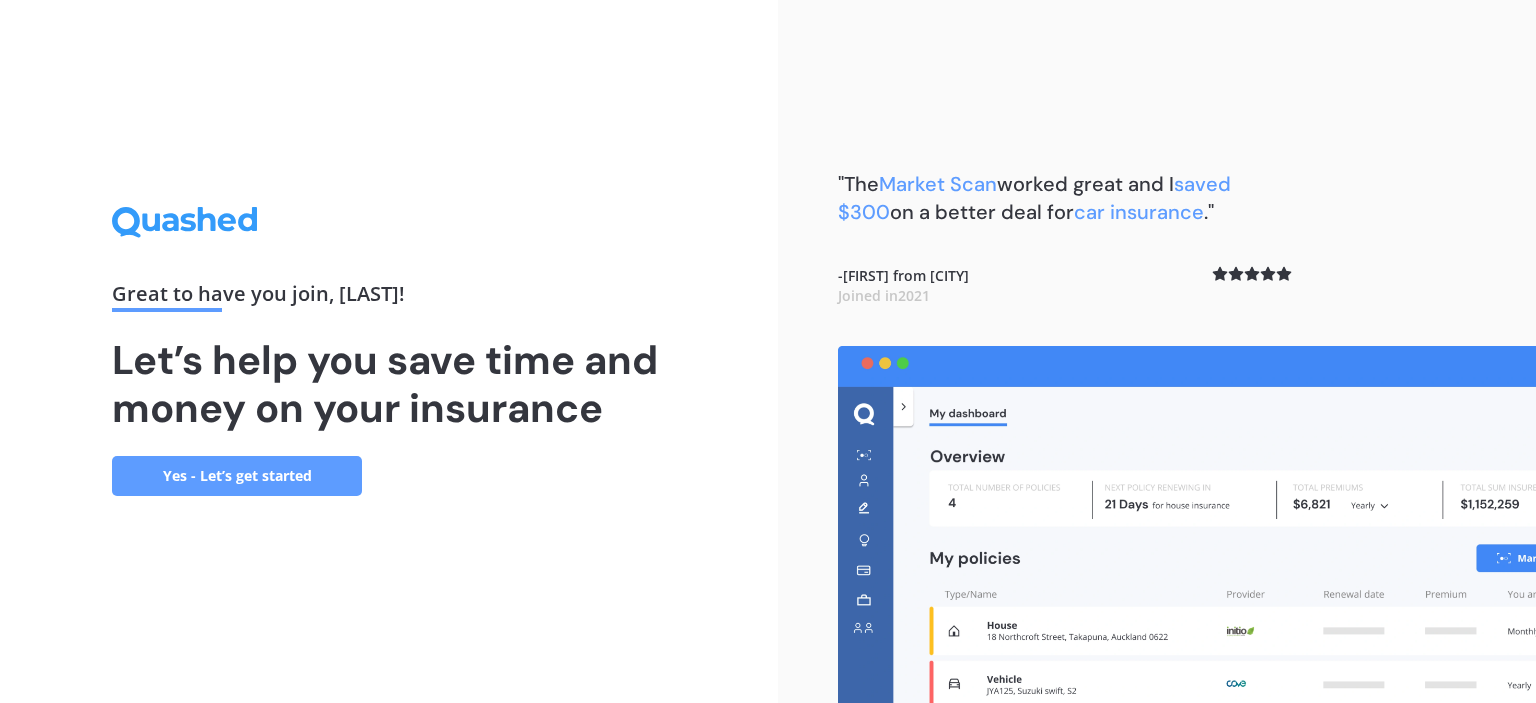 click on "Great to have you join , [FIRST] ! Let’s help you save time and money on your insurance Yes - Let’s get started" at bounding box center (389, 351) 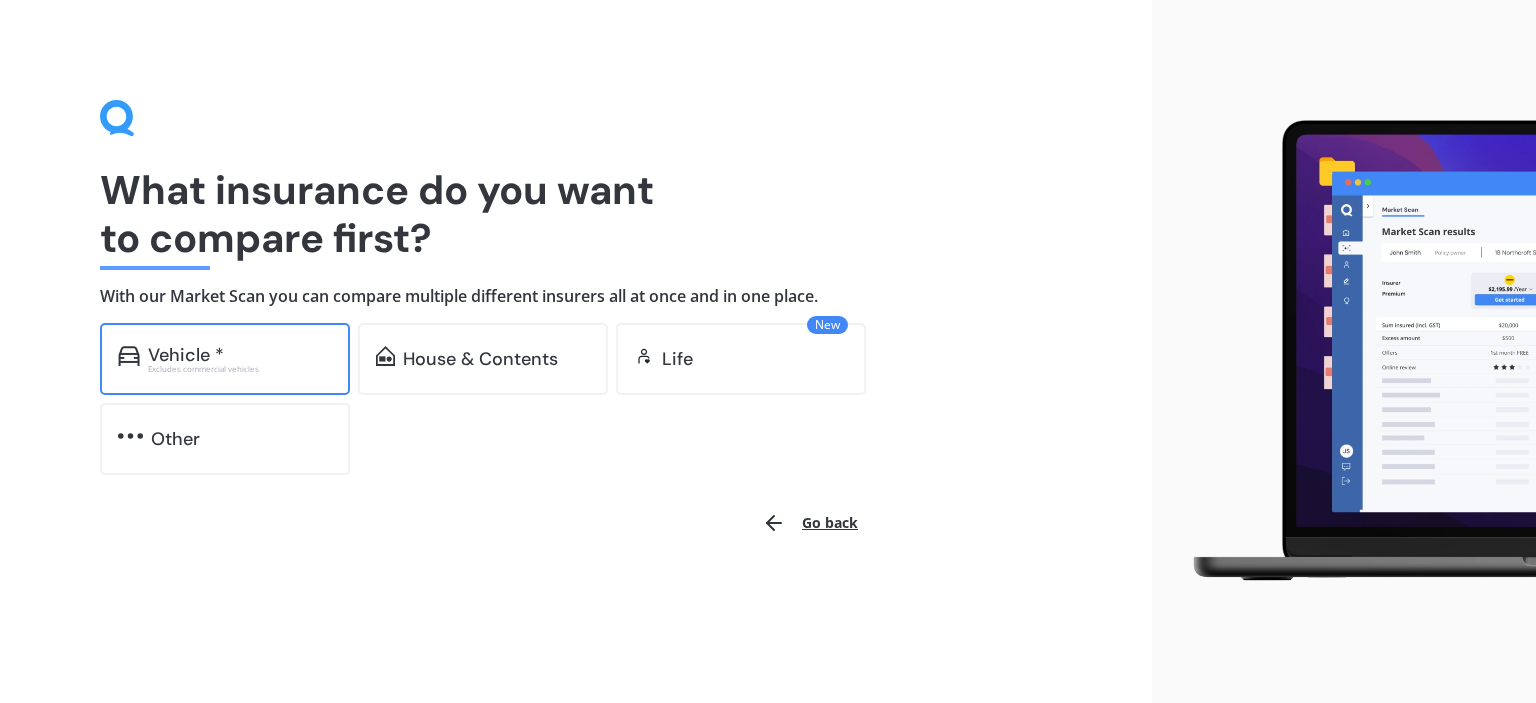 click on "Vehicle *" at bounding box center [240, 355] 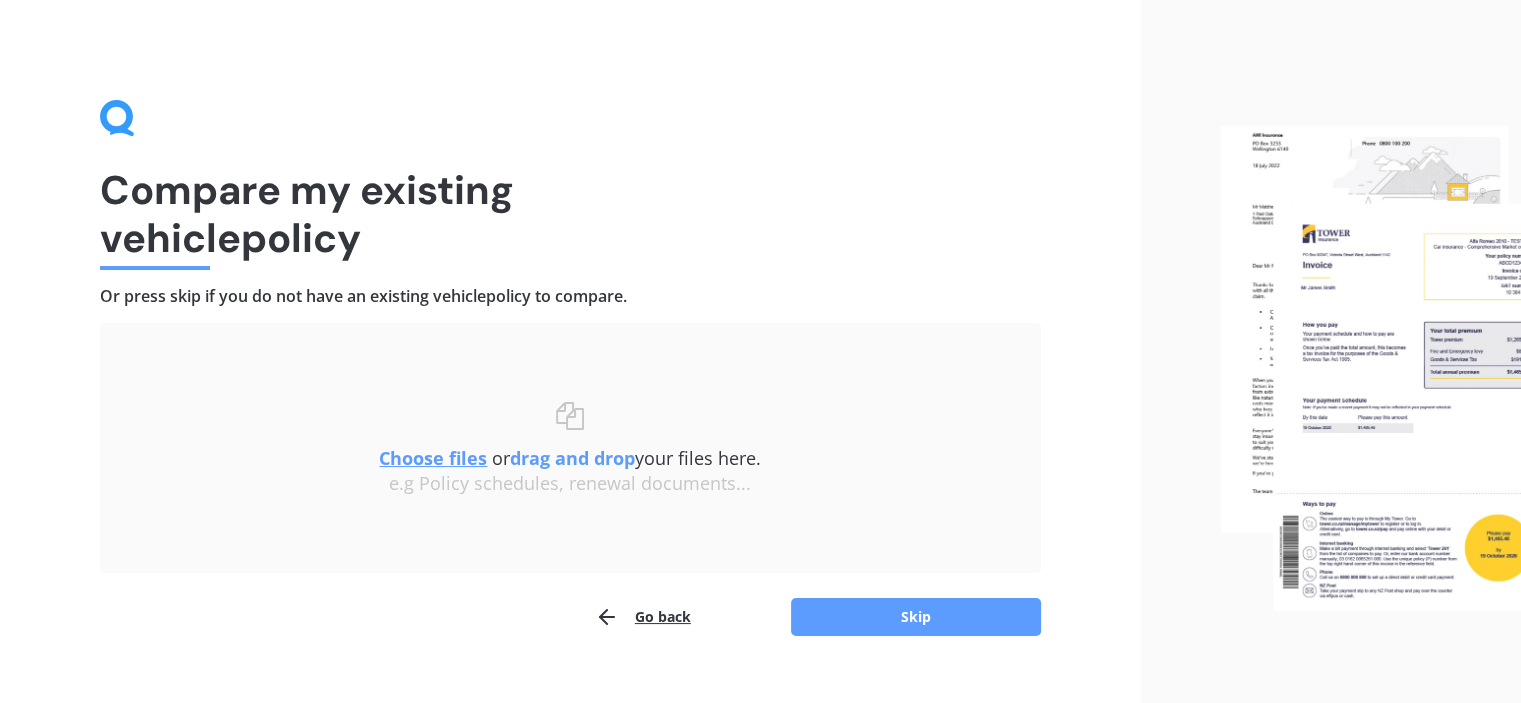 click on "Choose files" at bounding box center [433, 458] 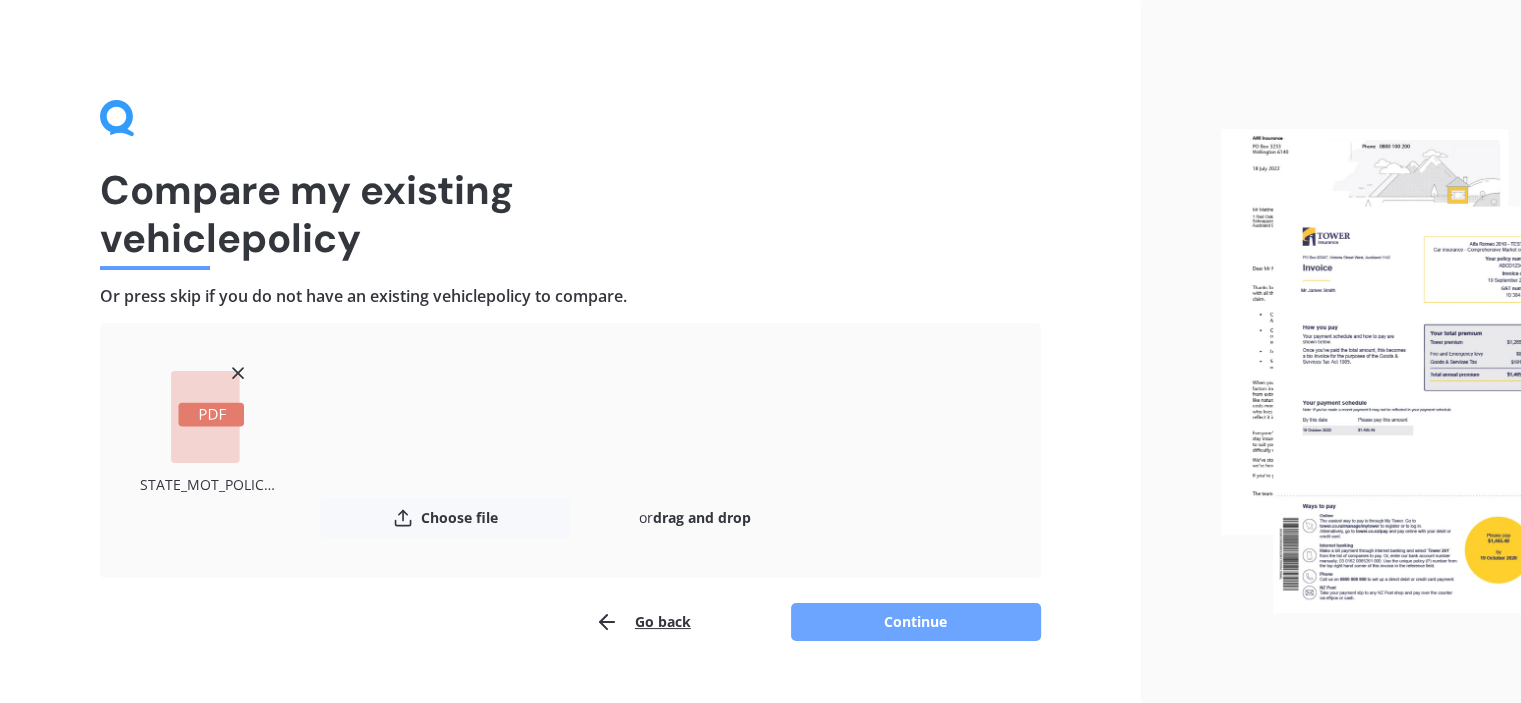 click on "Continue" at bounding box center [916, 622] 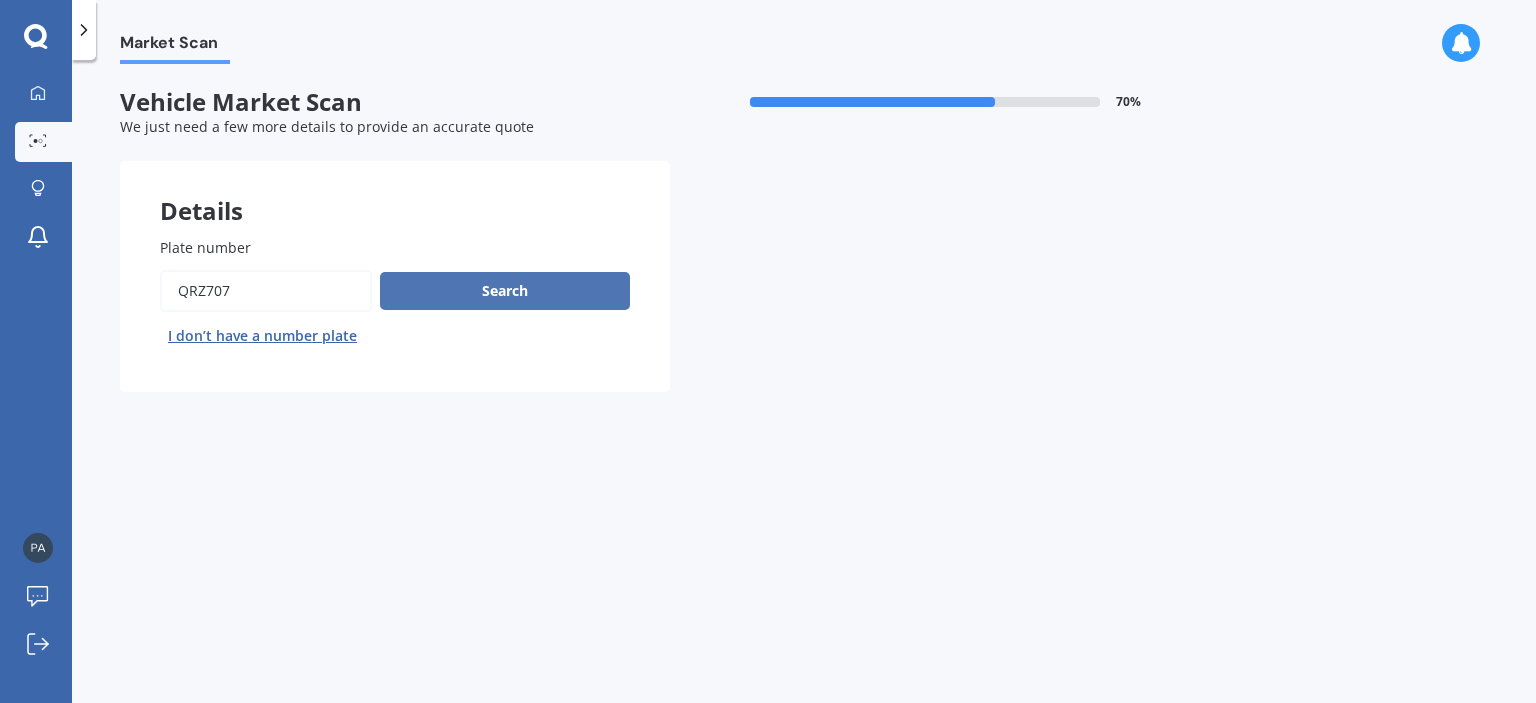 click on "Search" at bounding box center [505, 291] 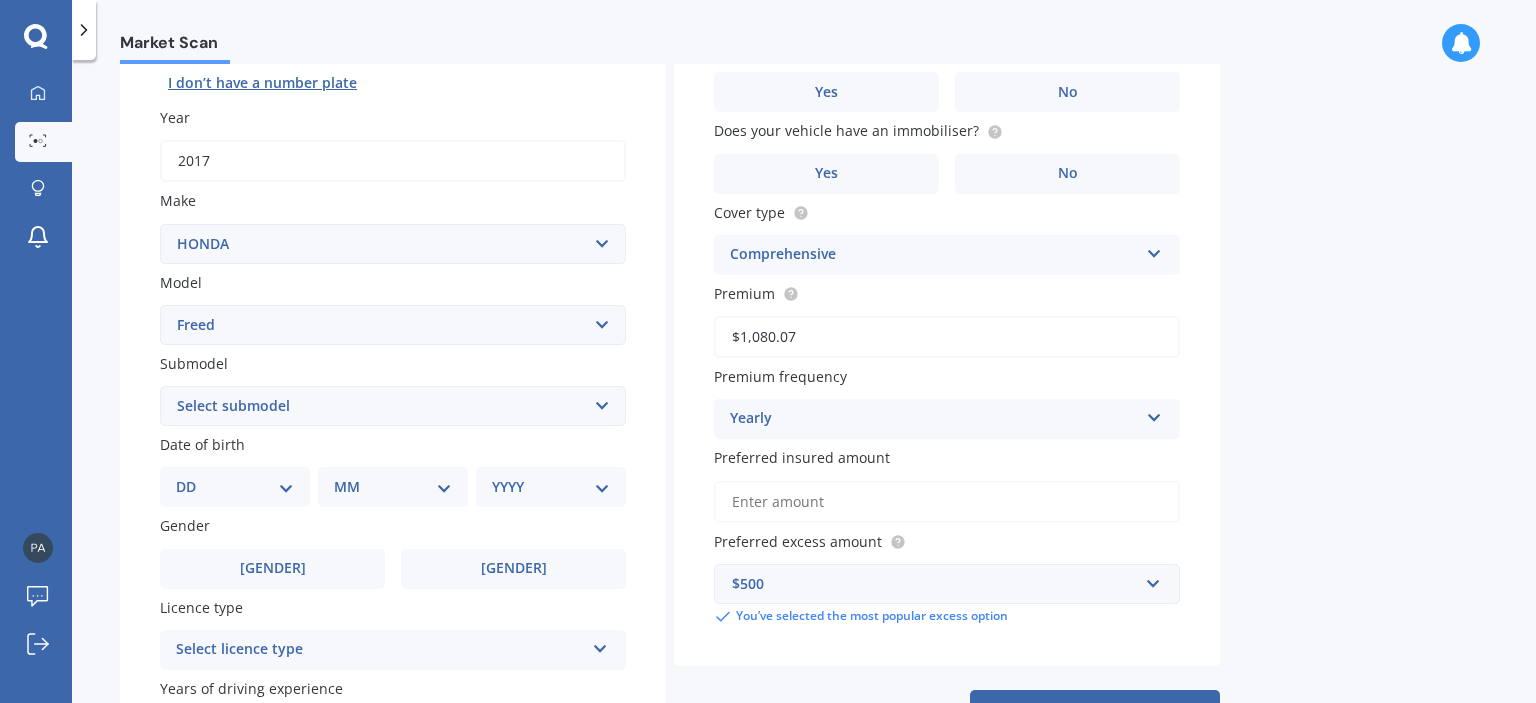 scroll, scrollTop: 322, scrollLeft: 0, axis: vertical 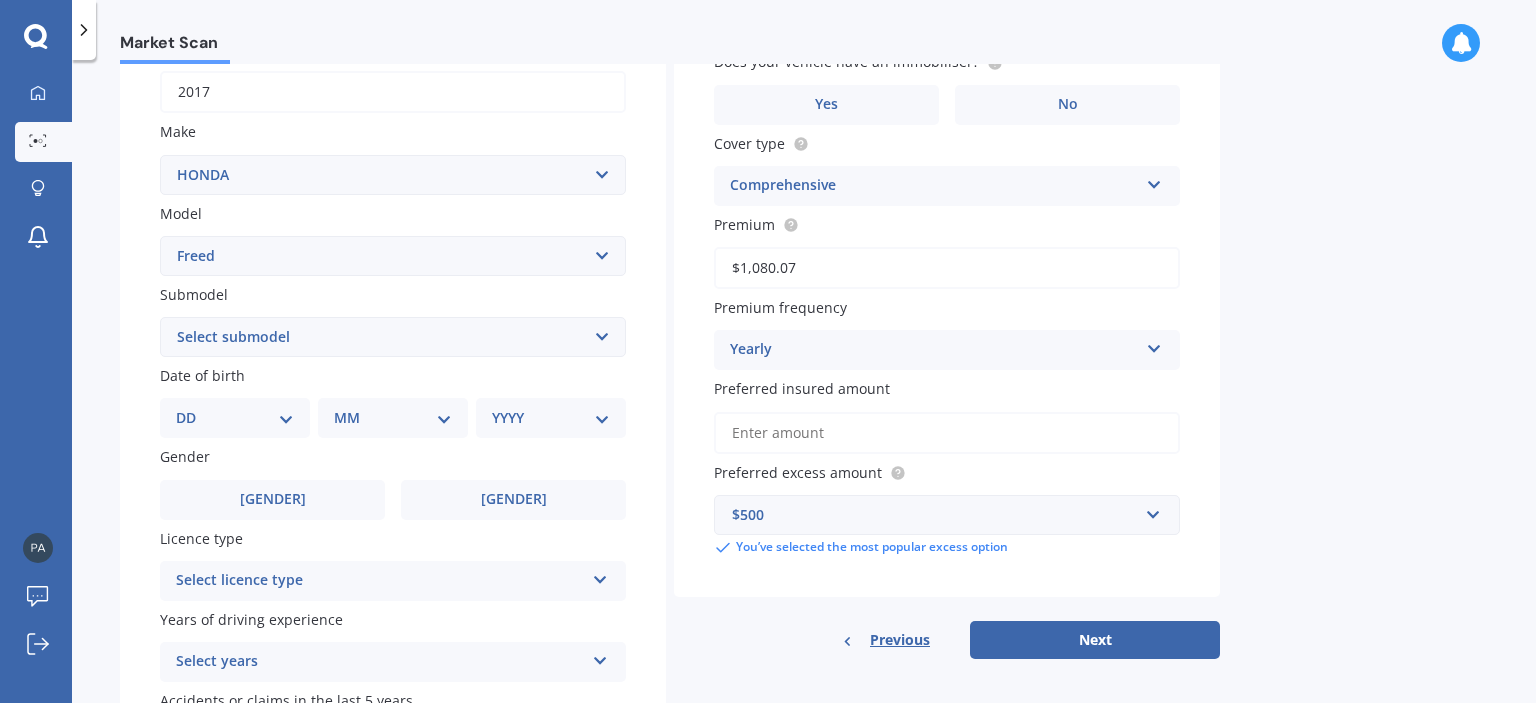 click on "Select submodel 1.5 Station Wagon" at bounding box center (393, 337) 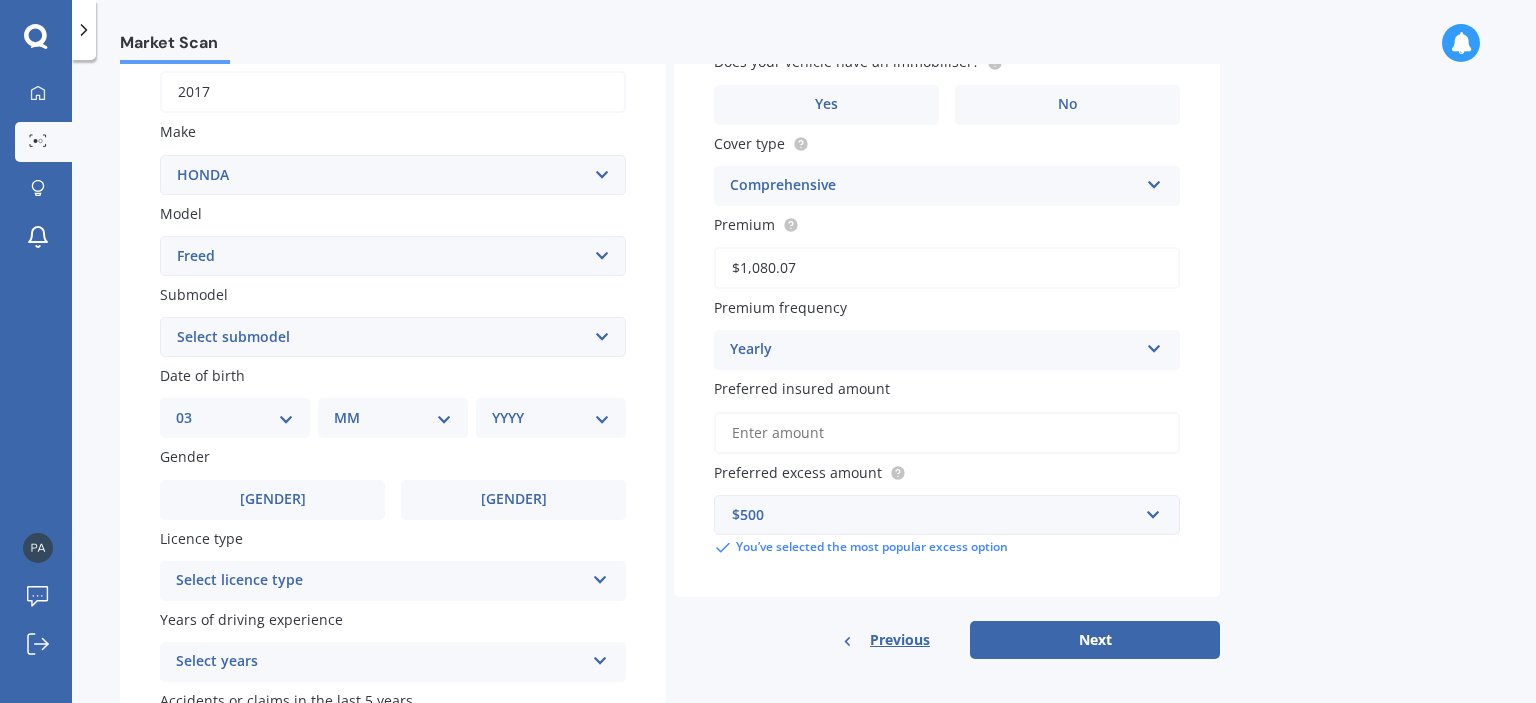 click on "DD 01 02 03 04 05 06 07 08 09 10 11 12 13 14 15 16 17 18 19 20 21 22 23 24 25 26 27 28 29 30 31" at bounding box center [235, 418] 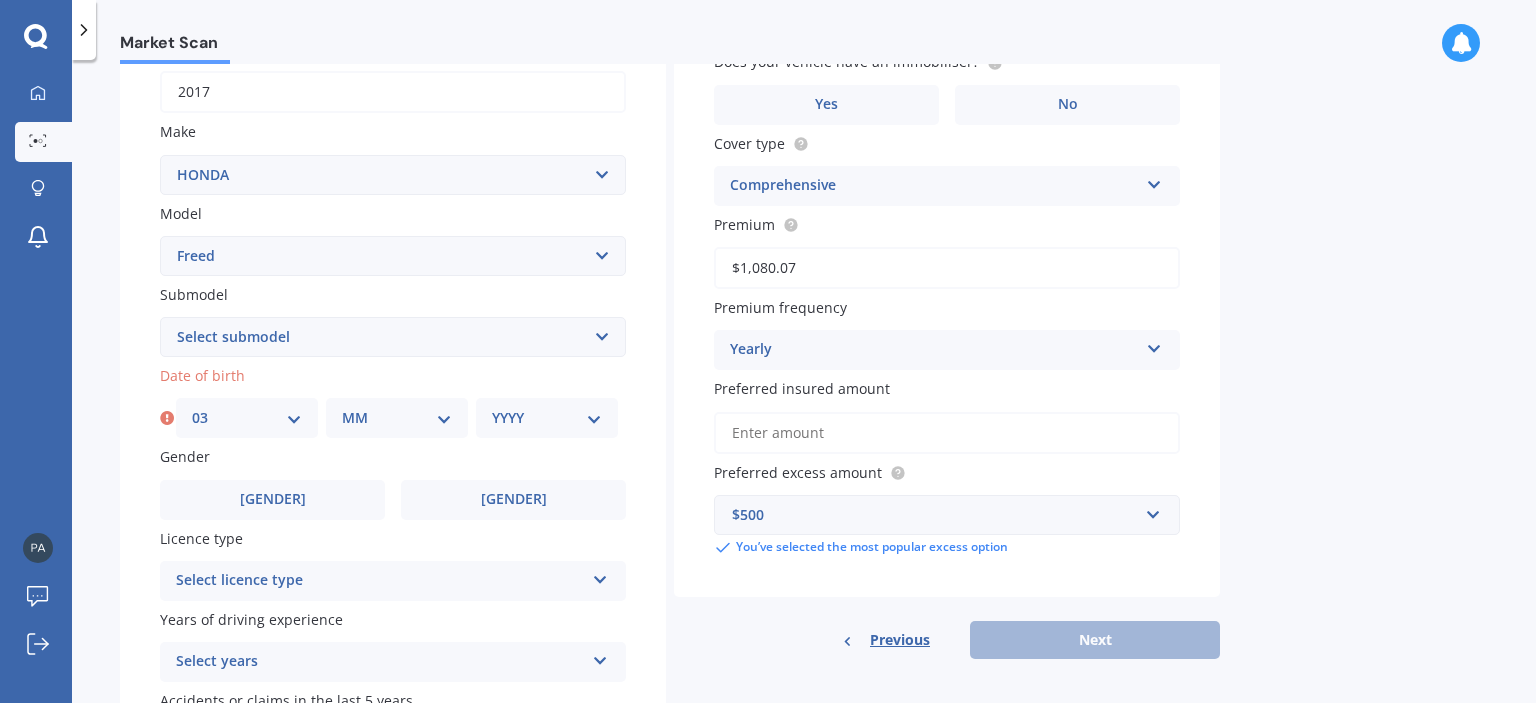click on "Date of birth DD 01 02 03 04 05 06 07 08 09 10 11 12 13 14 15 16 17 18 19 20 21 22 23 24 25 26 27 28 29 30 31 MM 01 02 03 04 05 06 07 08 09 10 11 12 YYYY 2025 2024 2023 2022 2021 2020 2019 2018 2017 2016 2015 2014 2013 2012 2011 2010 2009 2008 2007 2006 2005 2004 2003 2002 2001 2000 1999 1998 1997 1996 1995 1994 1993 1992 1991 1990 1989 1988 1987 1986 1985 1984 1983 1982 1981 1980 1979 1978 1977 1976 1975 1974 1973 1972 1971 1970 1969 1968 1967 1966 1965 1964 1963 1962 1961 1960 1959 1958 1957 1956 1955 1954 1953 1952 1951 1950 1949 1948 1947 1946 1945 1944 1943 1942 1941 1940 1939 1938 1937 1936 1935 1934 1933 1932 1931 1930 1929 1928 1927 1926" at bounding box center [393, 401] 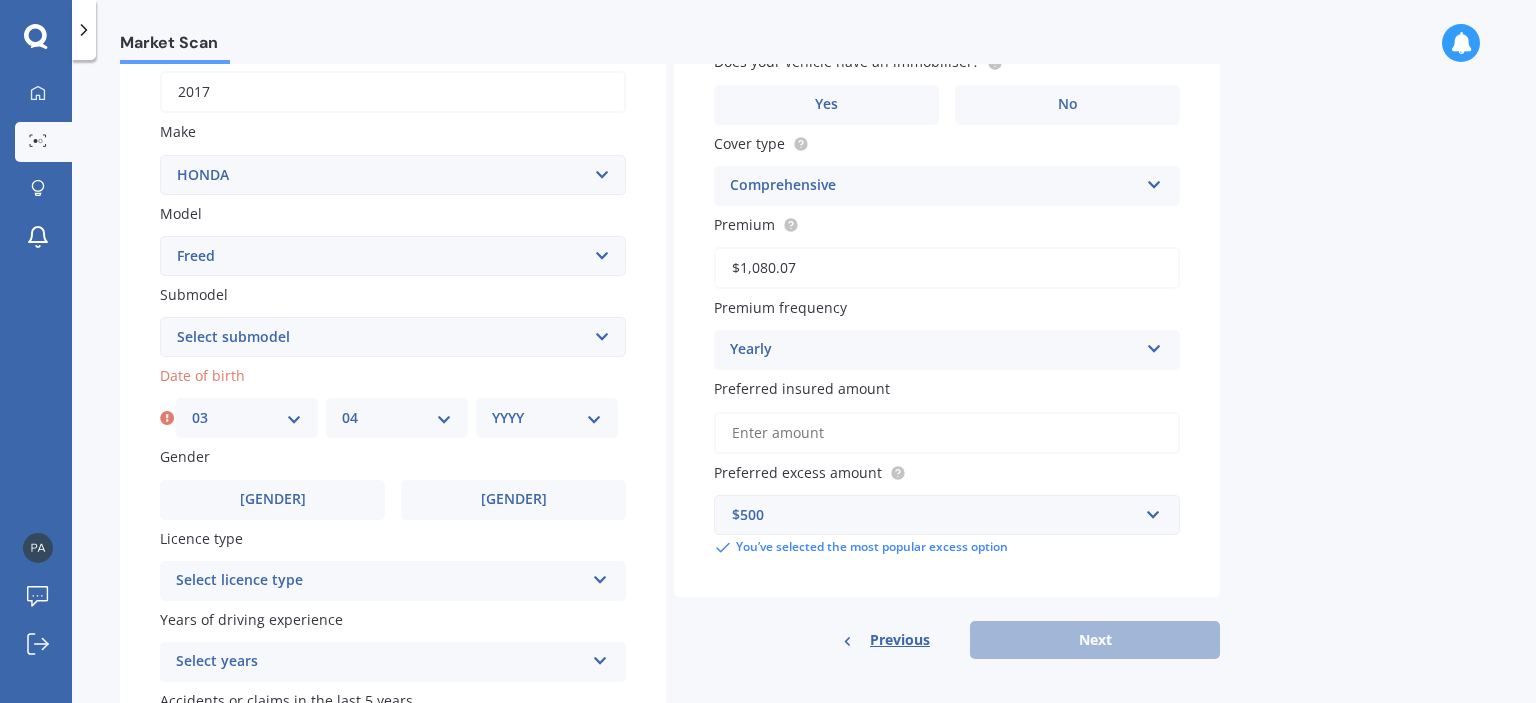 click on "MM 01 02 03 04 05 06 07 08 09 10 11 12" at bounding box center [397, 418] 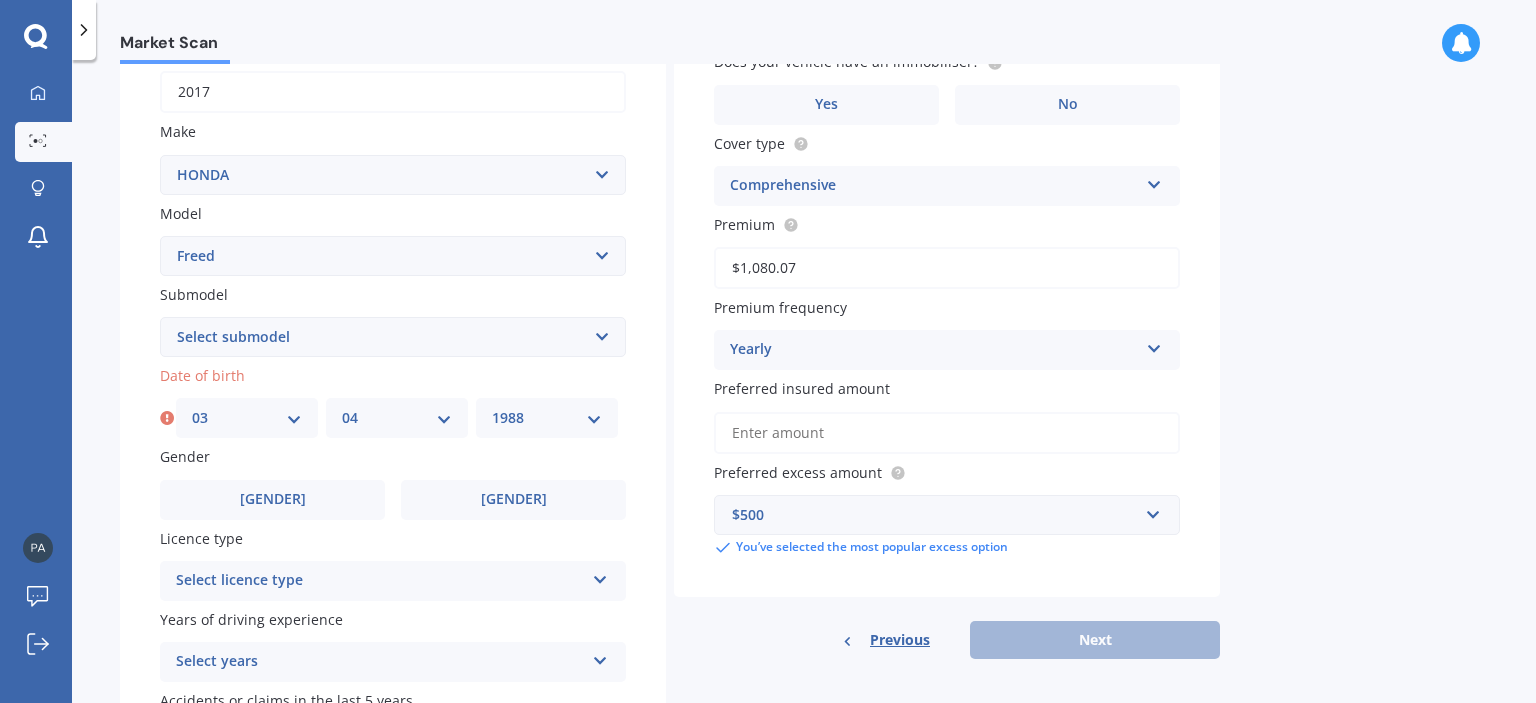 click on "YYYY 2025 2024 2023 2022 2021 2020 2019 2018 2017 2016 2015 2014 2013 2012 2011 2010 2009 2008 2007 2006 2005 2004 2003 2002 2001 2000 1999 1998 1997 1996 1995 1994 1993 1992 1991 1990 1989 1988 1987 1986 1985 1984 1983 1982 1981 1980 1979 1978 1977 1976 1975 1974 1973 1972 1971 1970 1969 1968 1967 1966 1965 1964 1963 1962 1961 1960 1959 1958 1957 1956 1955 1954 1953 1952 1951 1950 1949 1948 1947 1946 1945 1944 1943 1942 1941 1940 1939 1938 1937 1936 1935 1934 1933 1932 1931 1930 1929 1928 1927 1926" at bounding box center [547, 418] 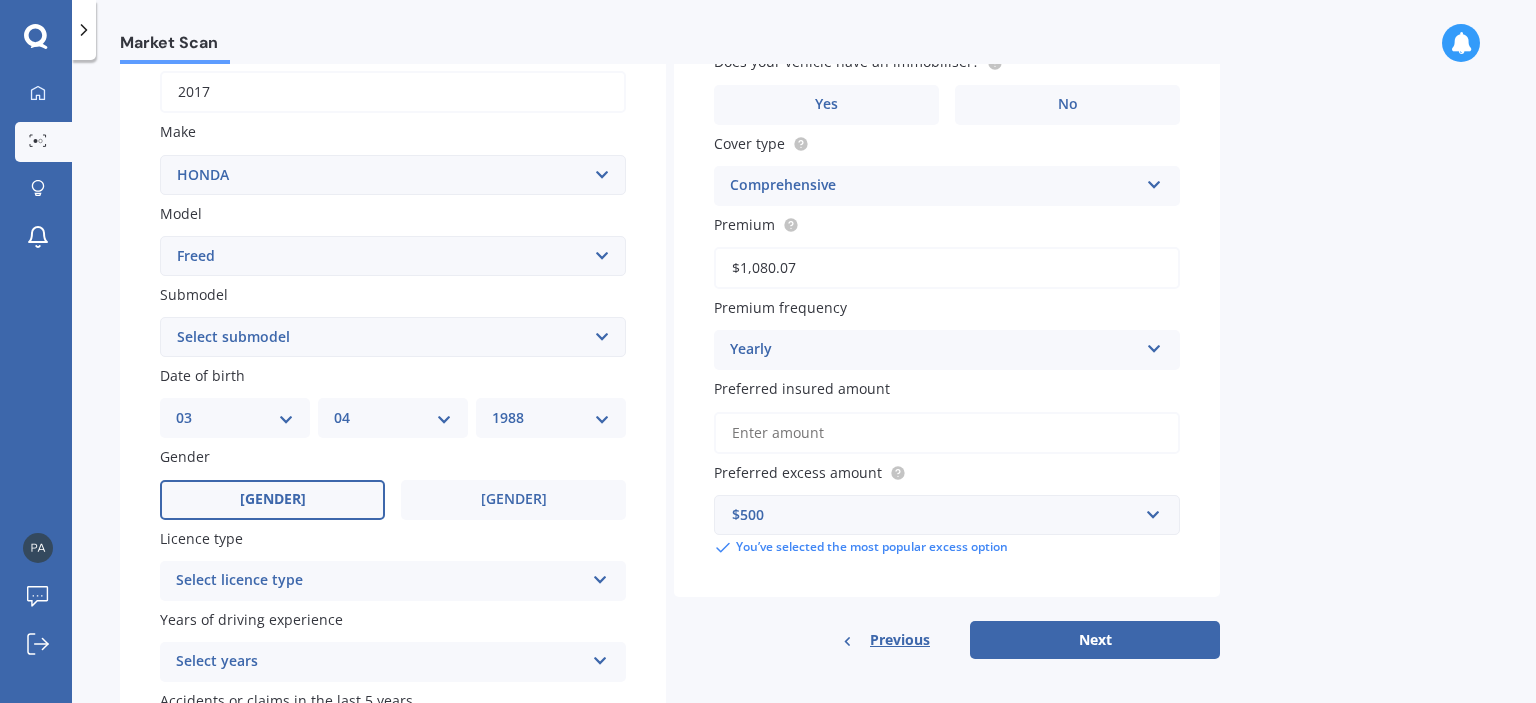 click on "[GENDER]" at bounding box center [272, 500] 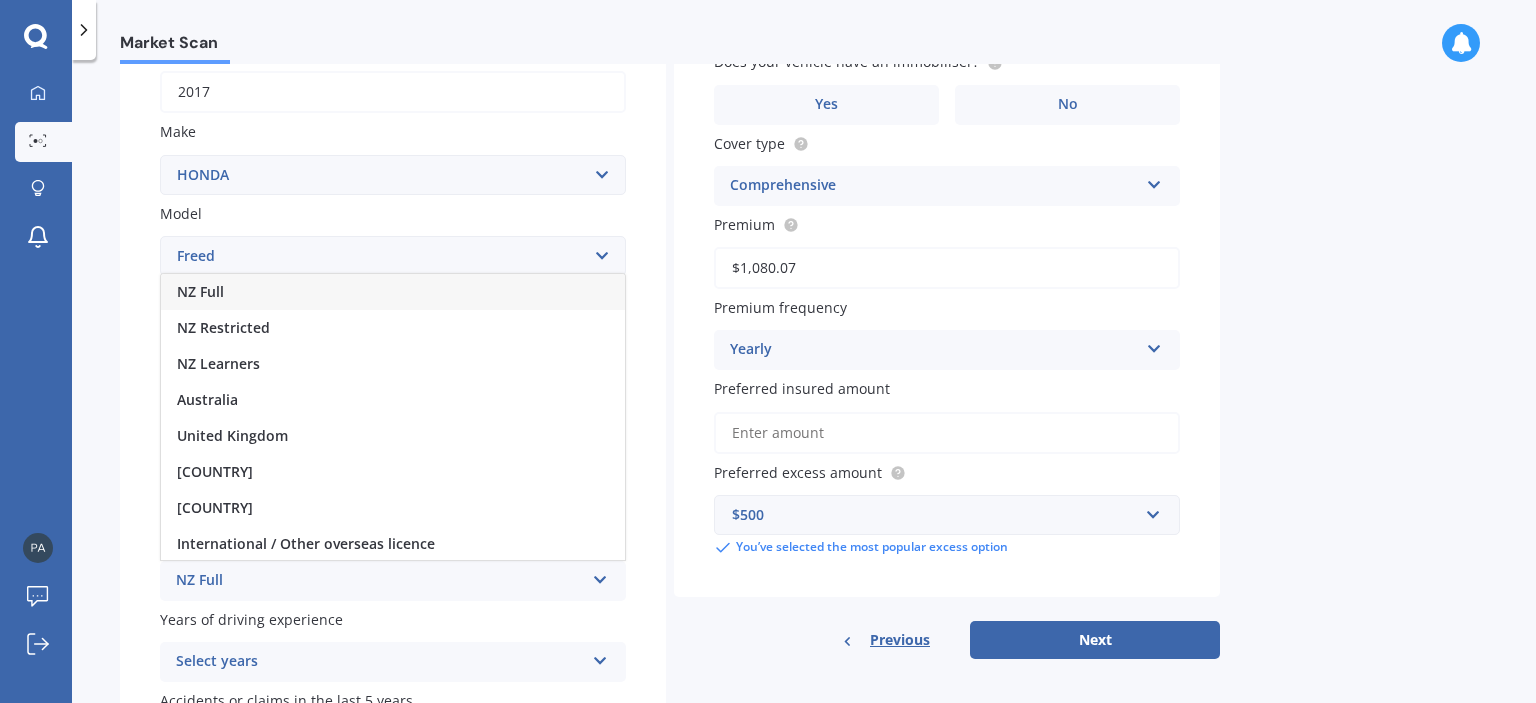 click on "NZ Full" at bounding box center (393, 292) 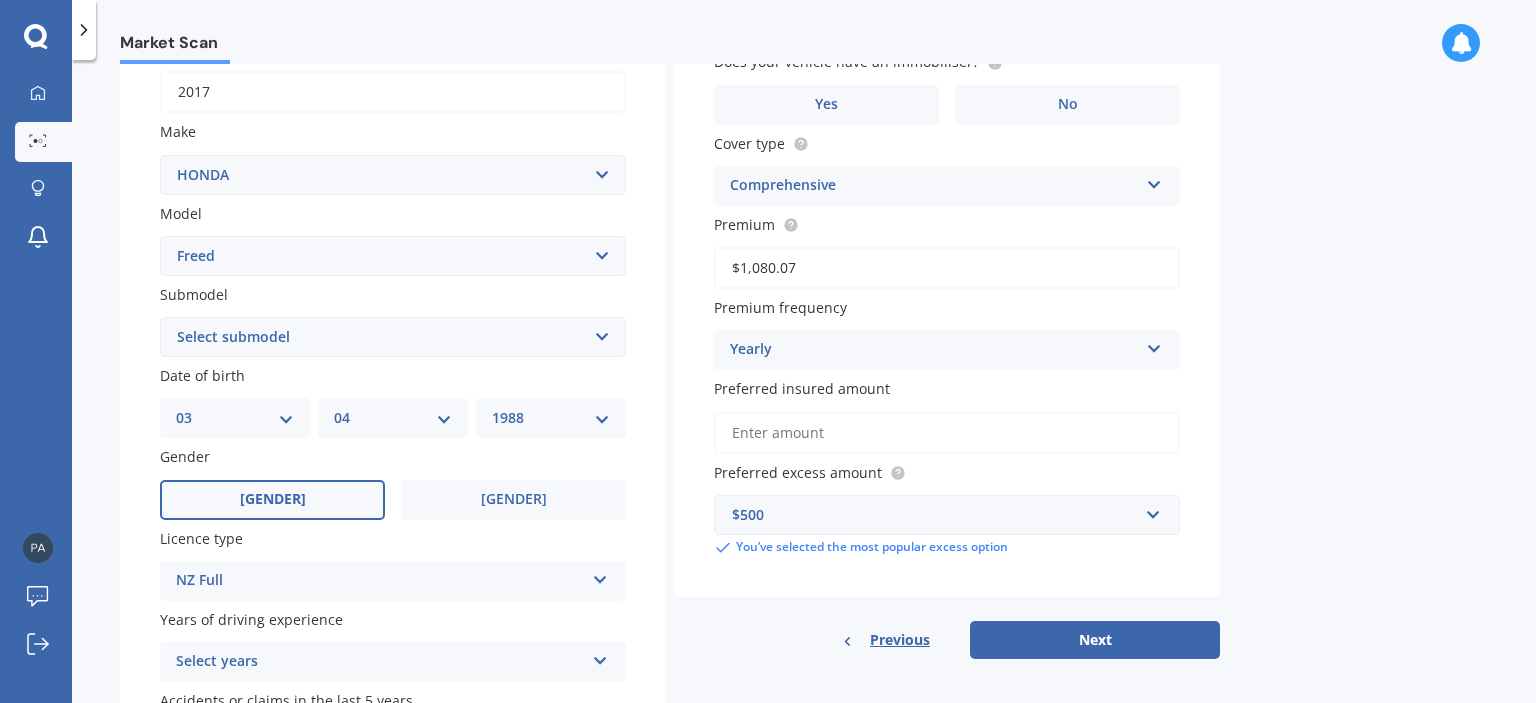 click on "Select years" at bounding box center [380, 662] 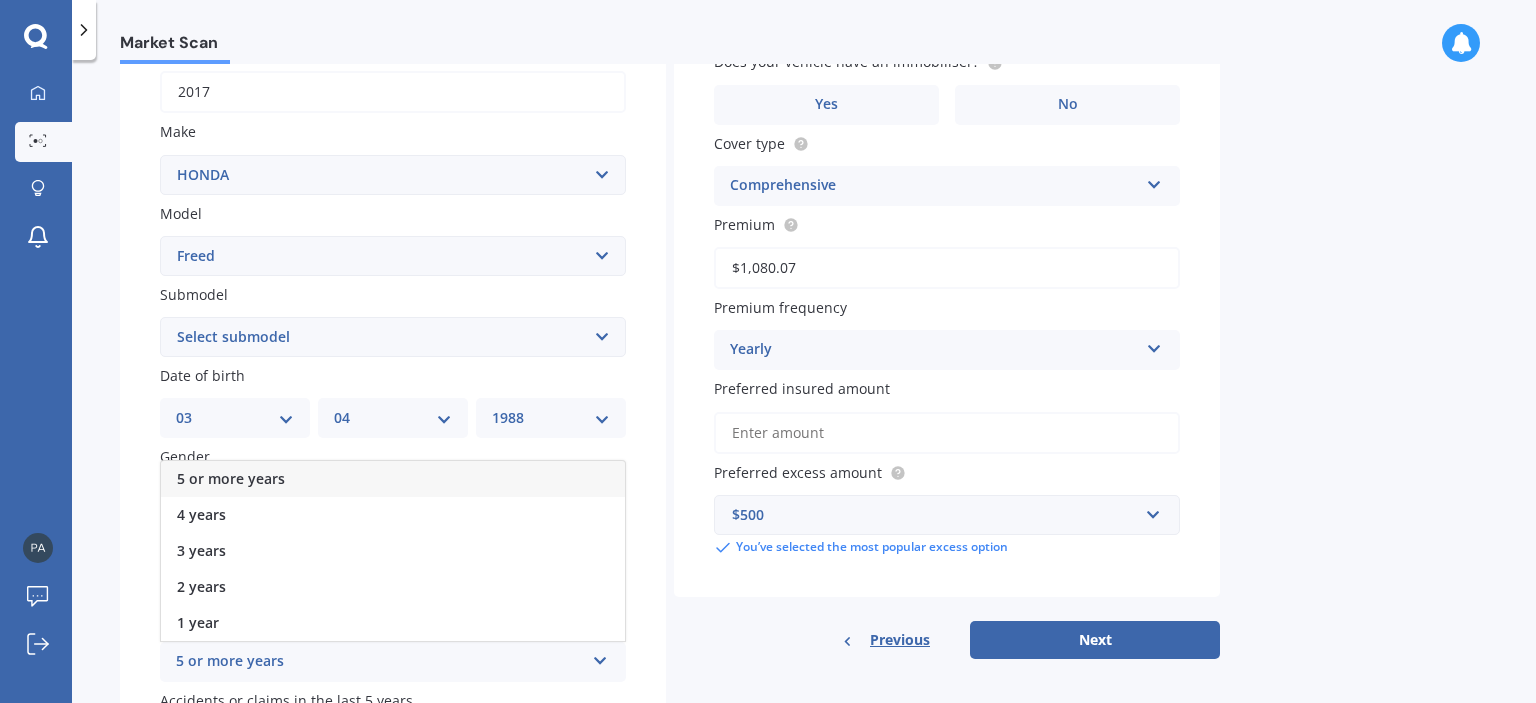 click on "5 or more years" at bounding box center [393, 479] 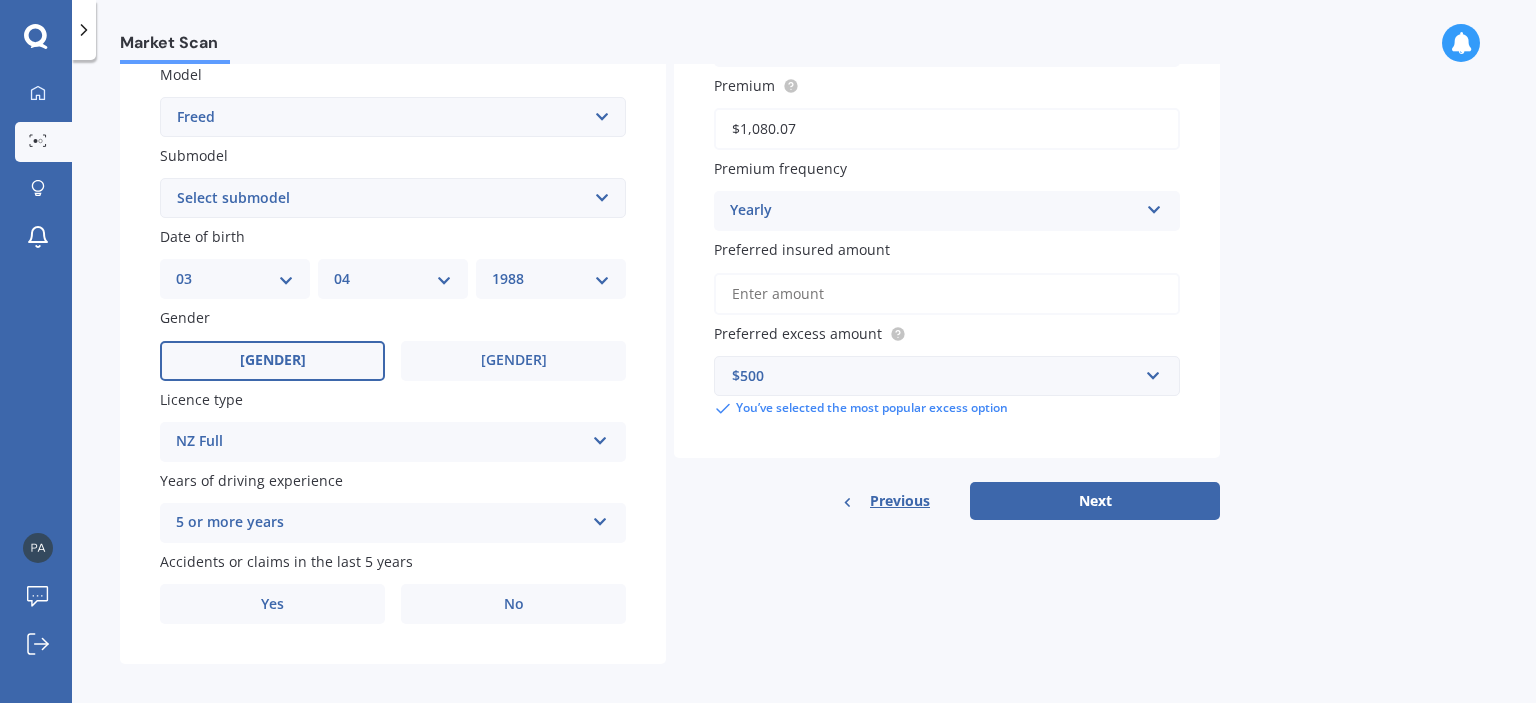 scroll, scrollTop: 474, scrollLeft: 0, axis: vertical 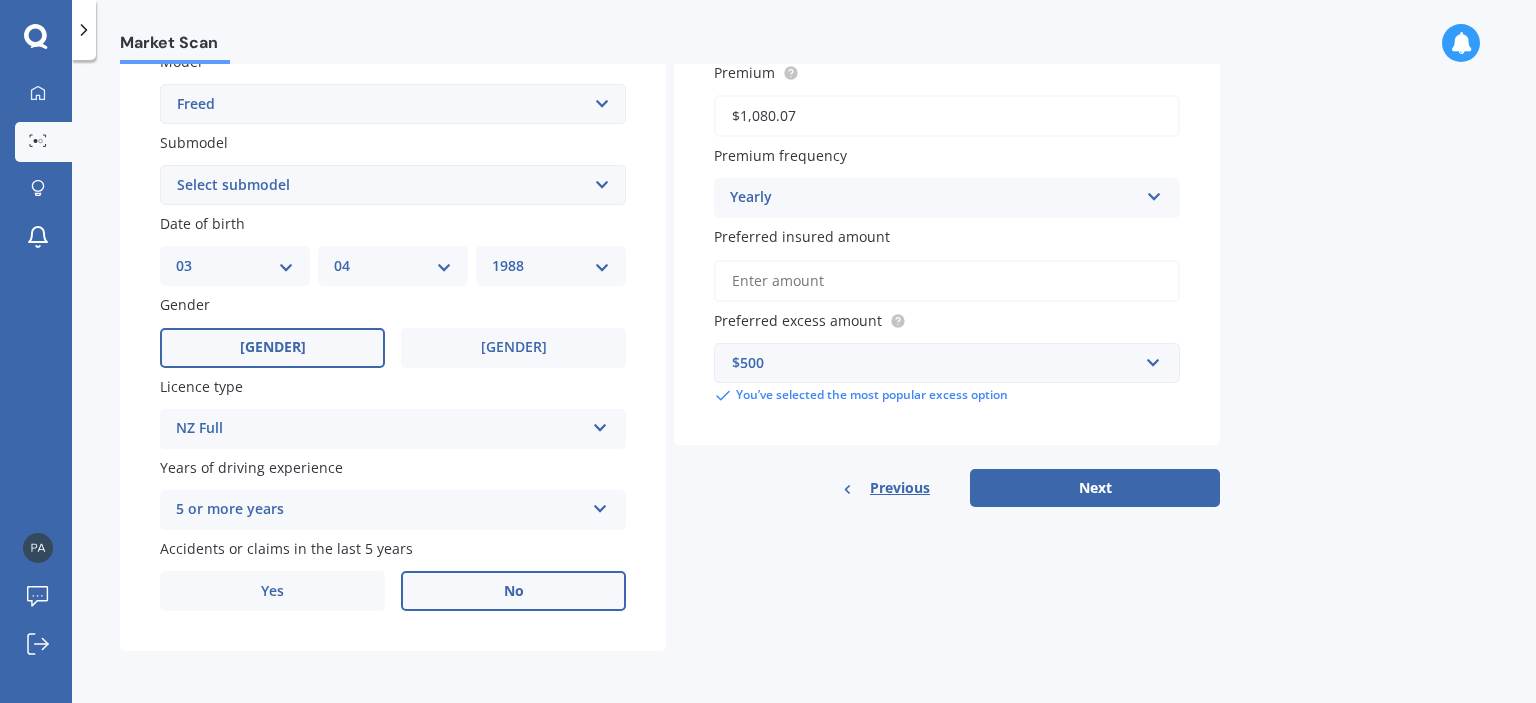 click on "No" at bounding box center [513, 348] 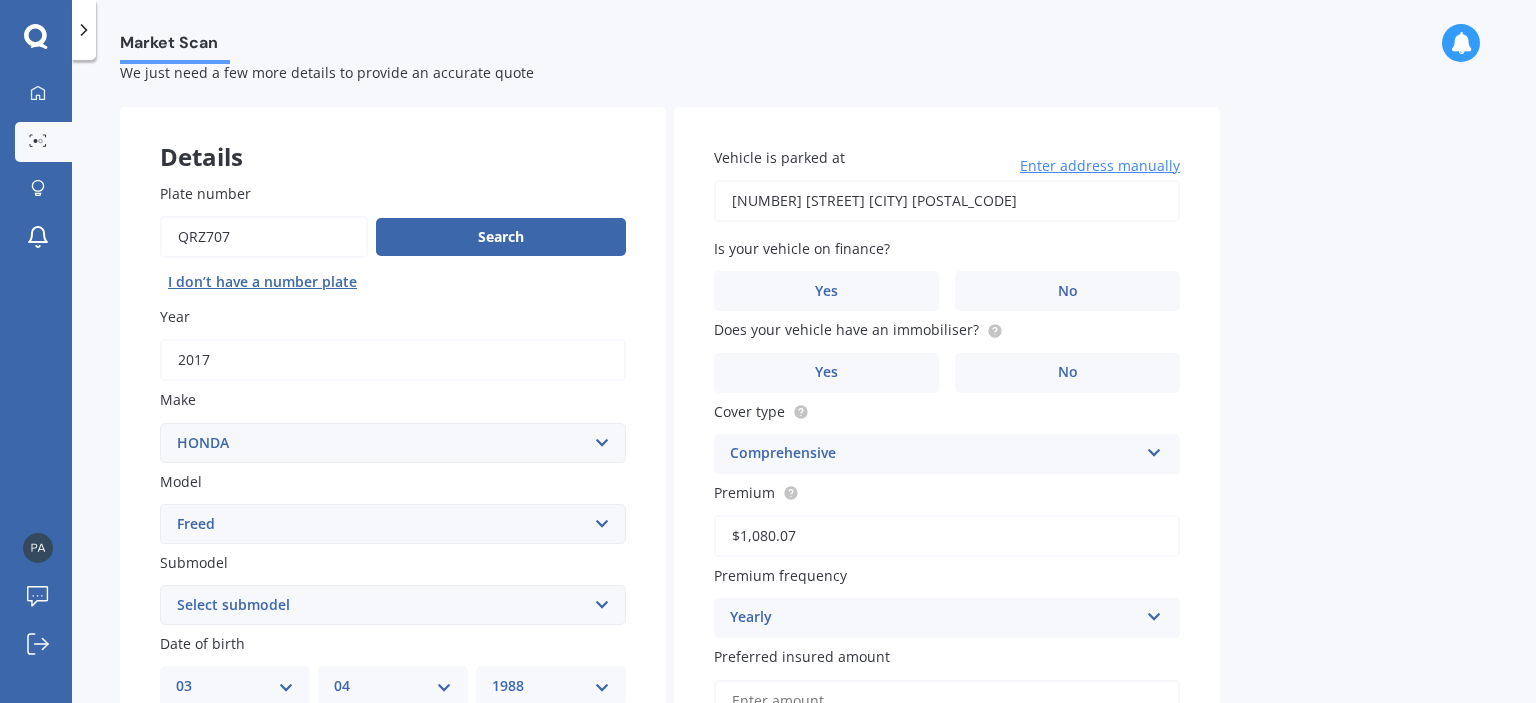 scroll, scrollTop: 43, scrollLeft: 0, axis: vertical 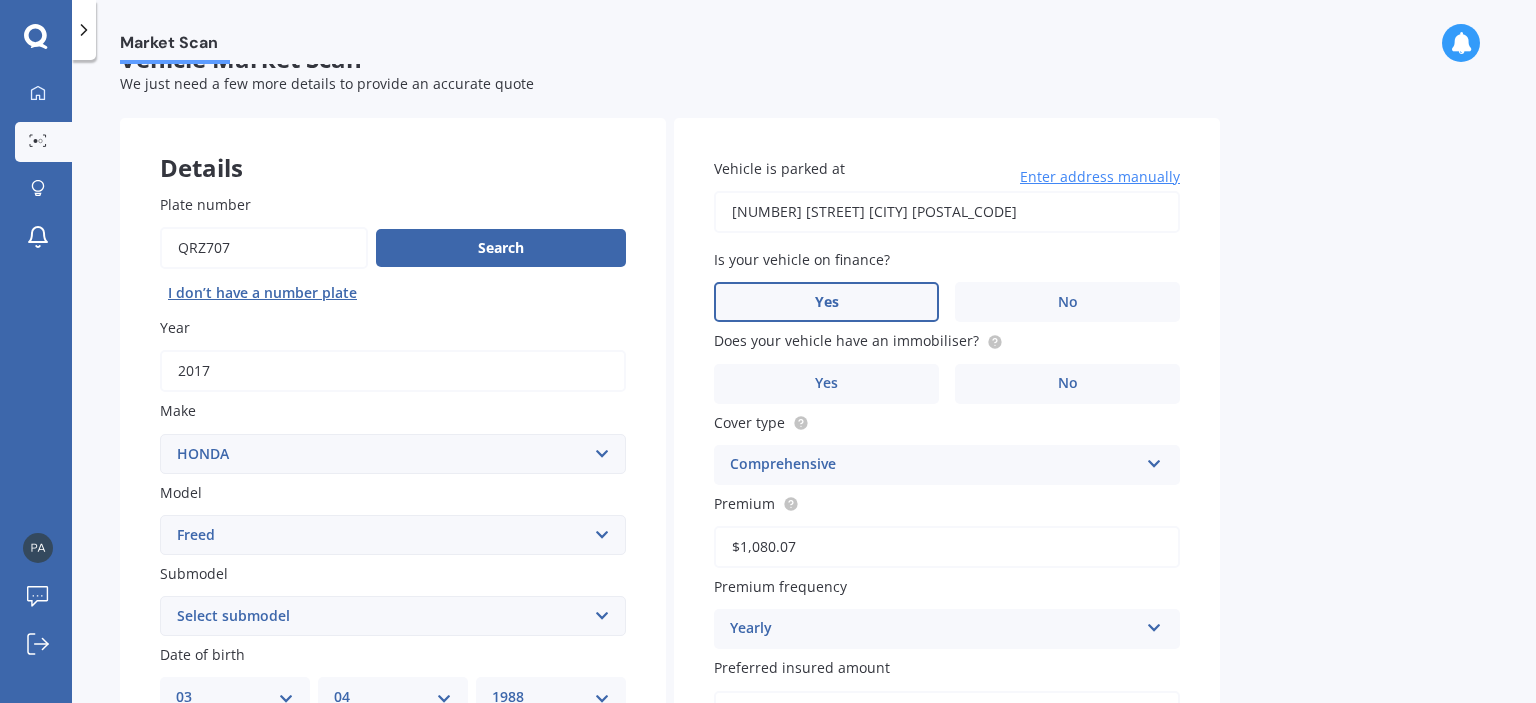 click on "Yes" at bounding box center [272, 779] 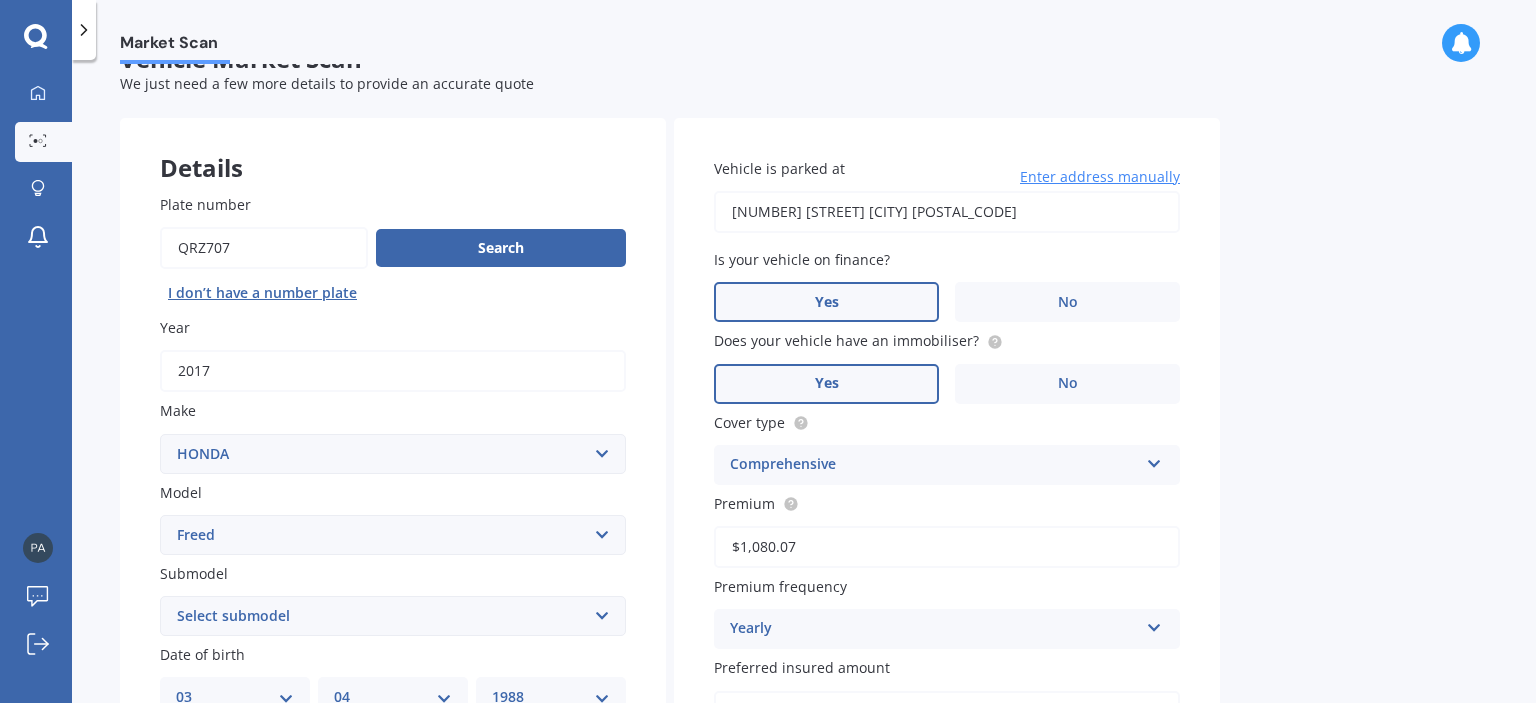 click on "Yes" at bounding box center (272, 779) 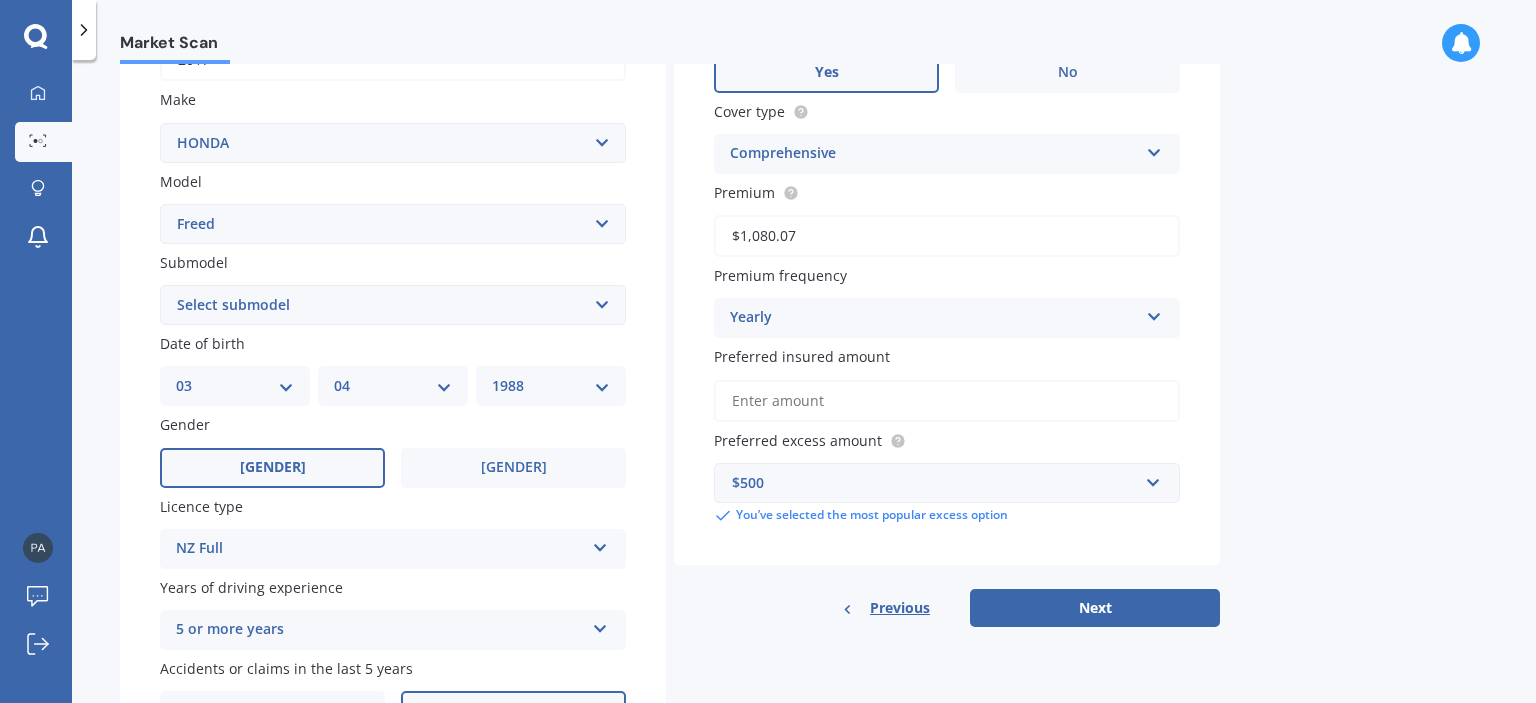 scroll, scrollTop: 356, scrollLeft: 0, axis: vertical 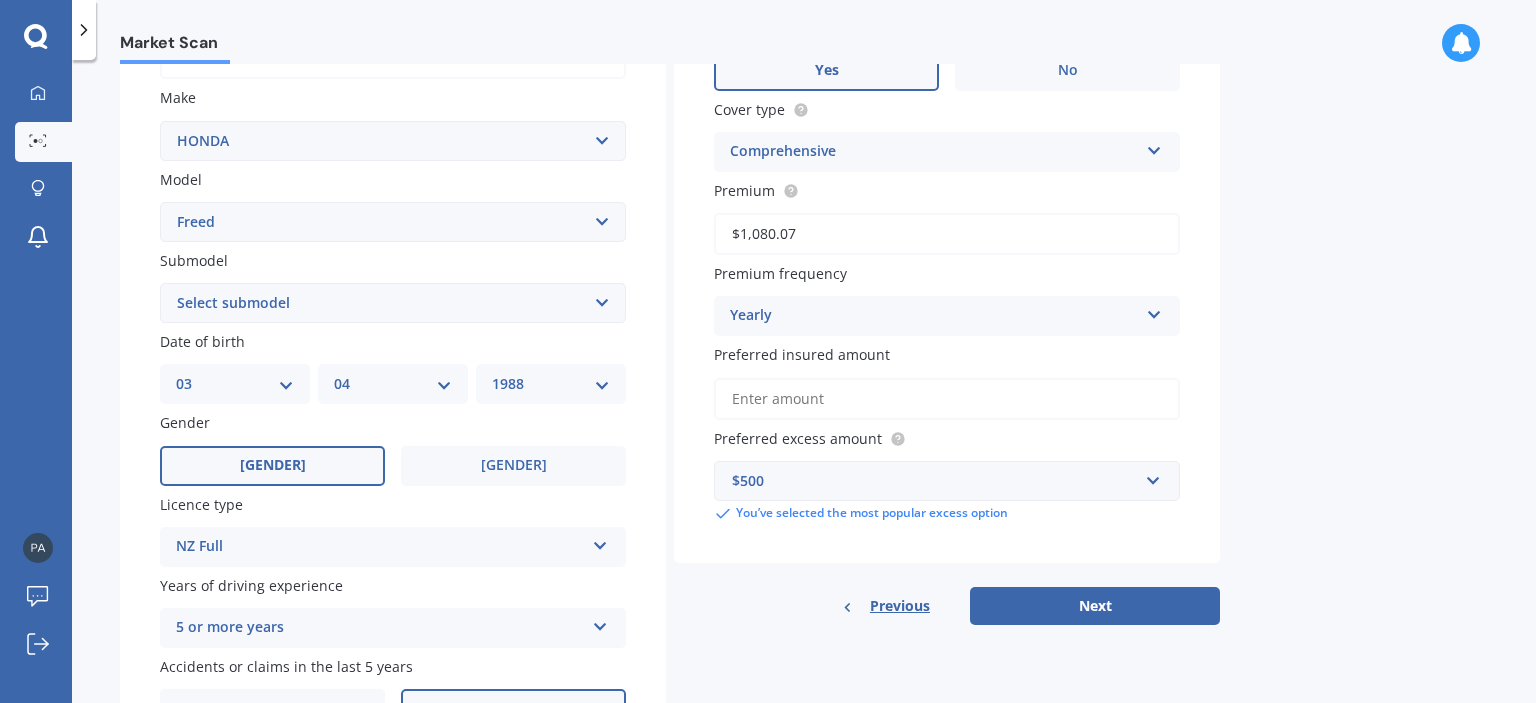 click on "Yearly" at bounding box center [380, 547] 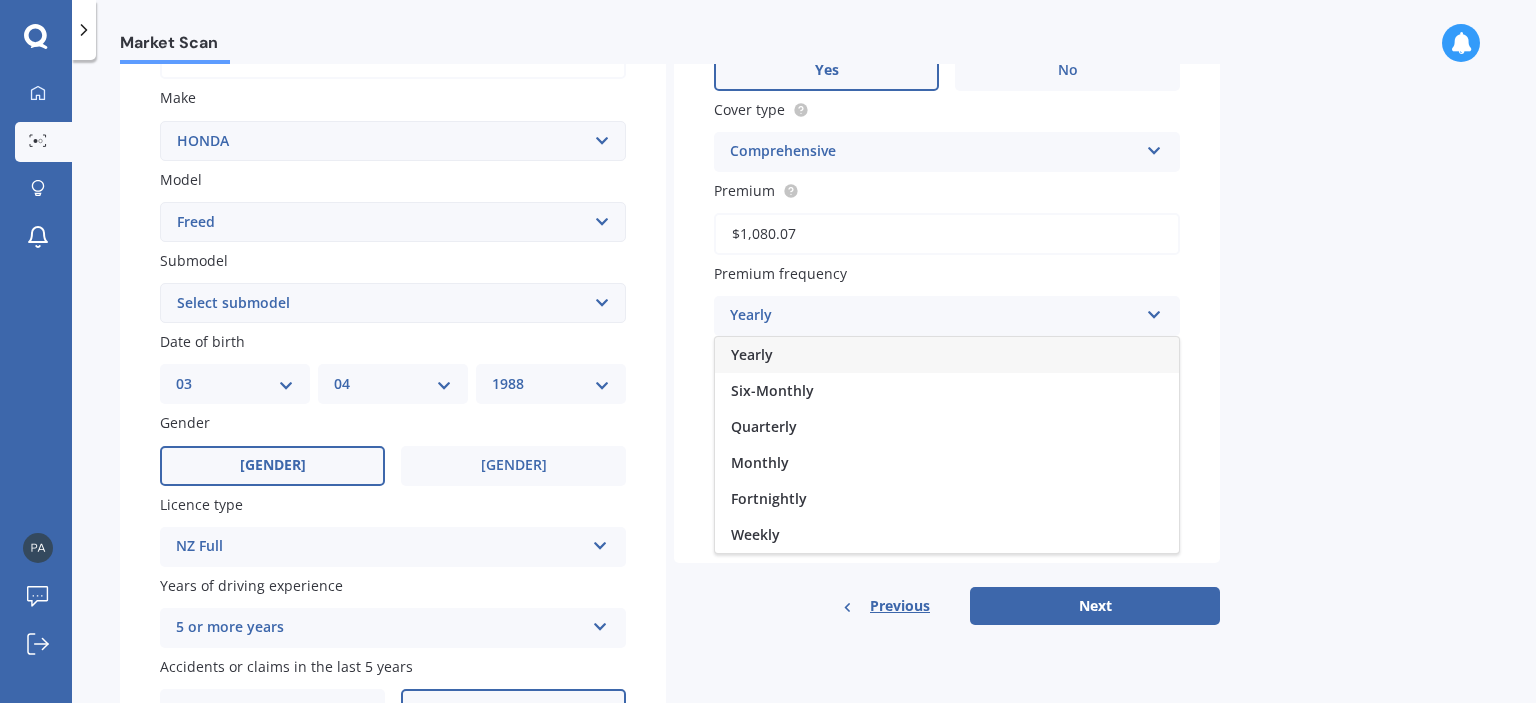 click on "Yearly" at bounding box center (934, 316) 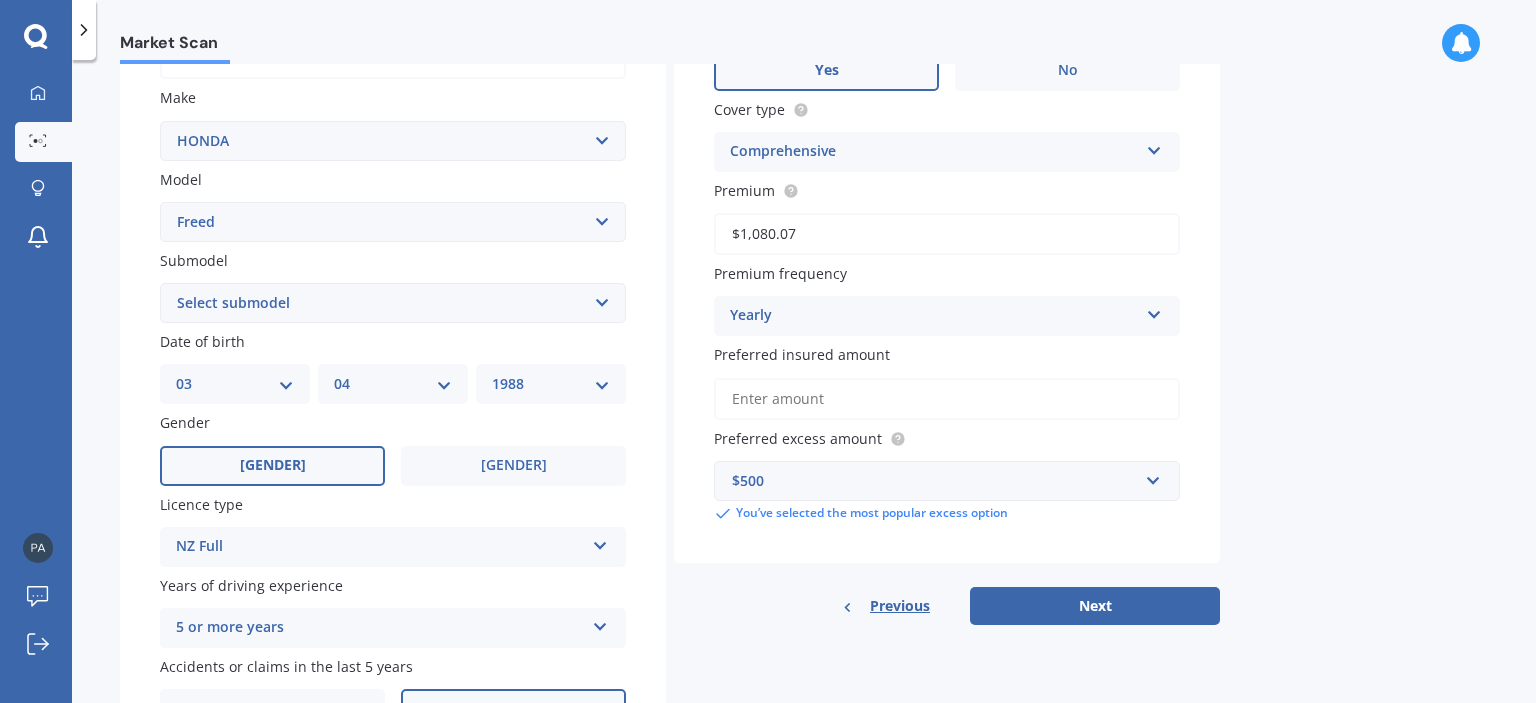 click on "Preferred insured amount" at bounding box center [947, 399] 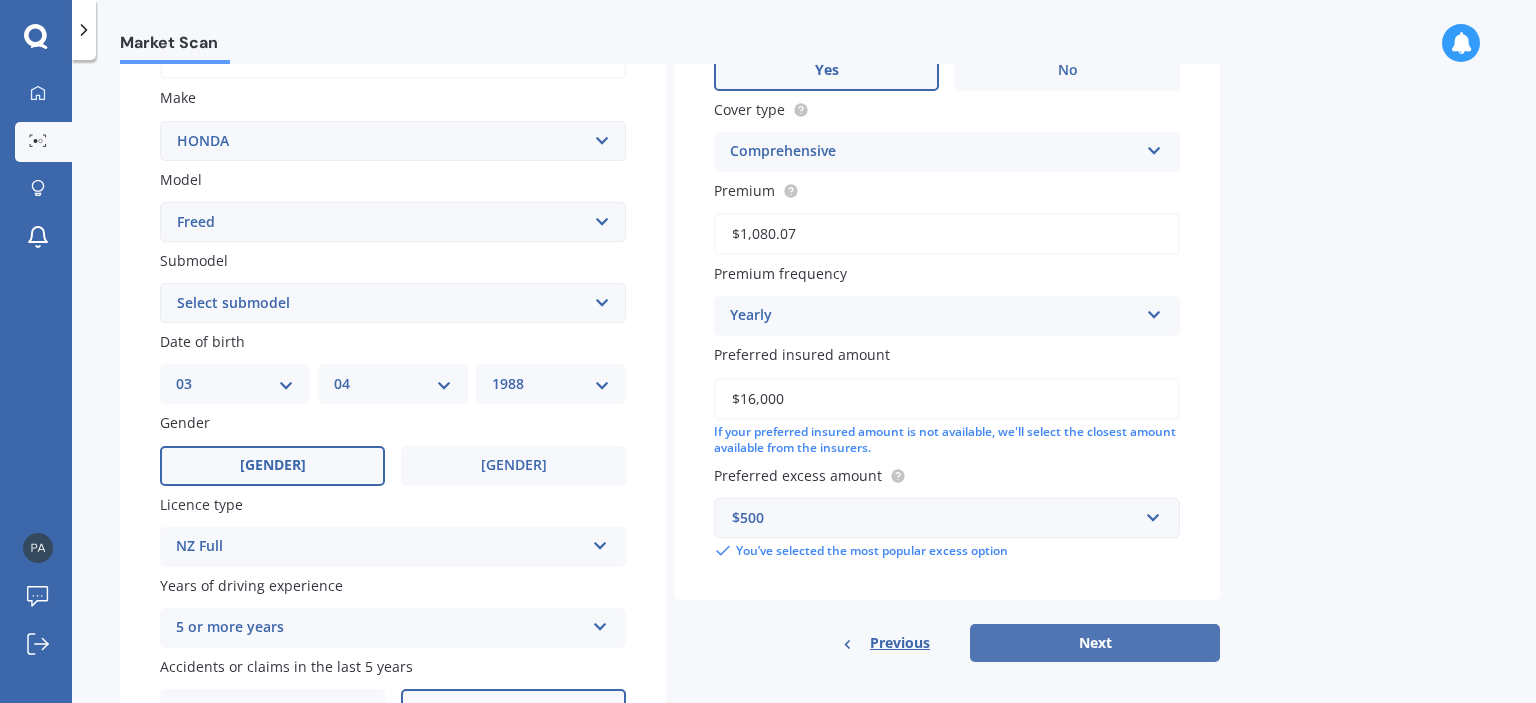 type on "$16,000" 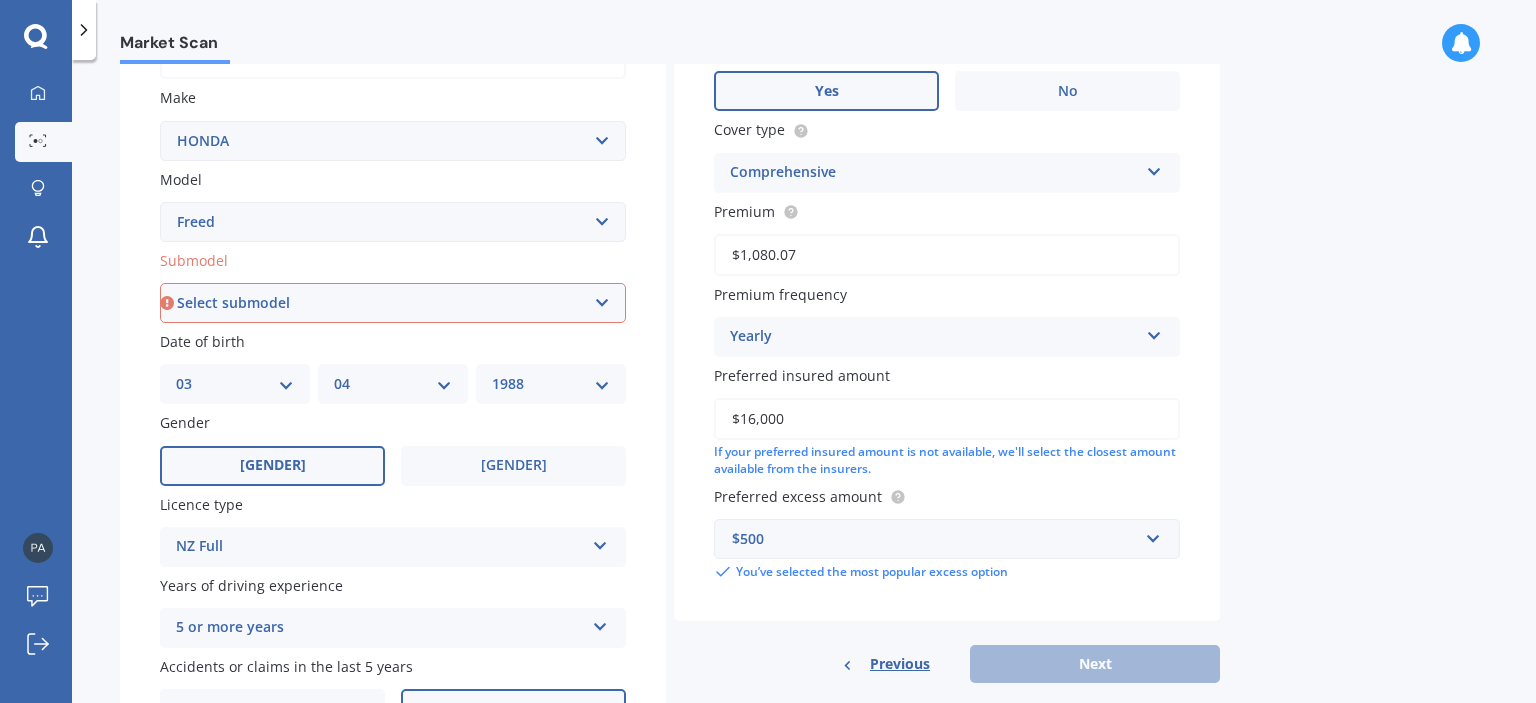 click on "Select submodel 1.5 Station Wagon" at bounding box center [393, 303] 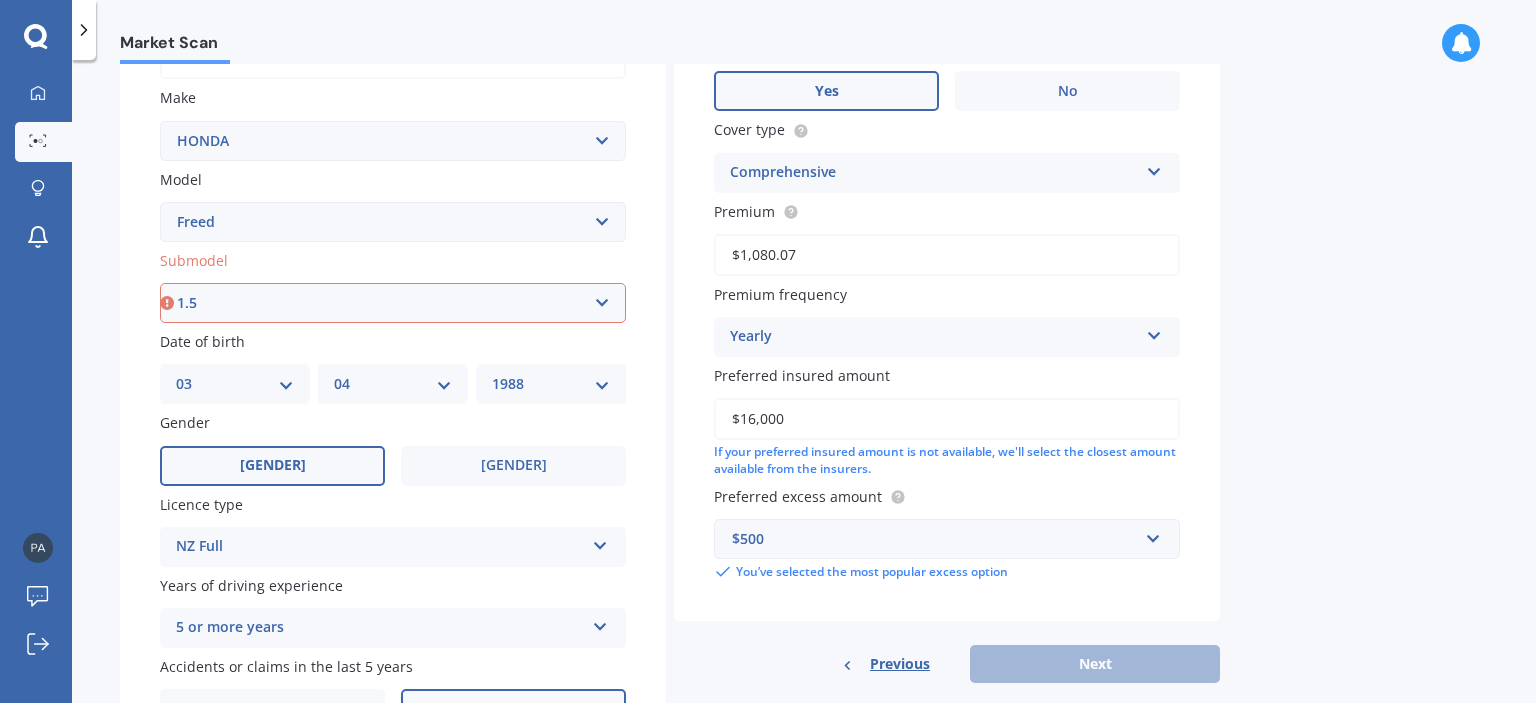 click on "Select submodel 1.5 Station Wagon" at bounding box center (393, 303) 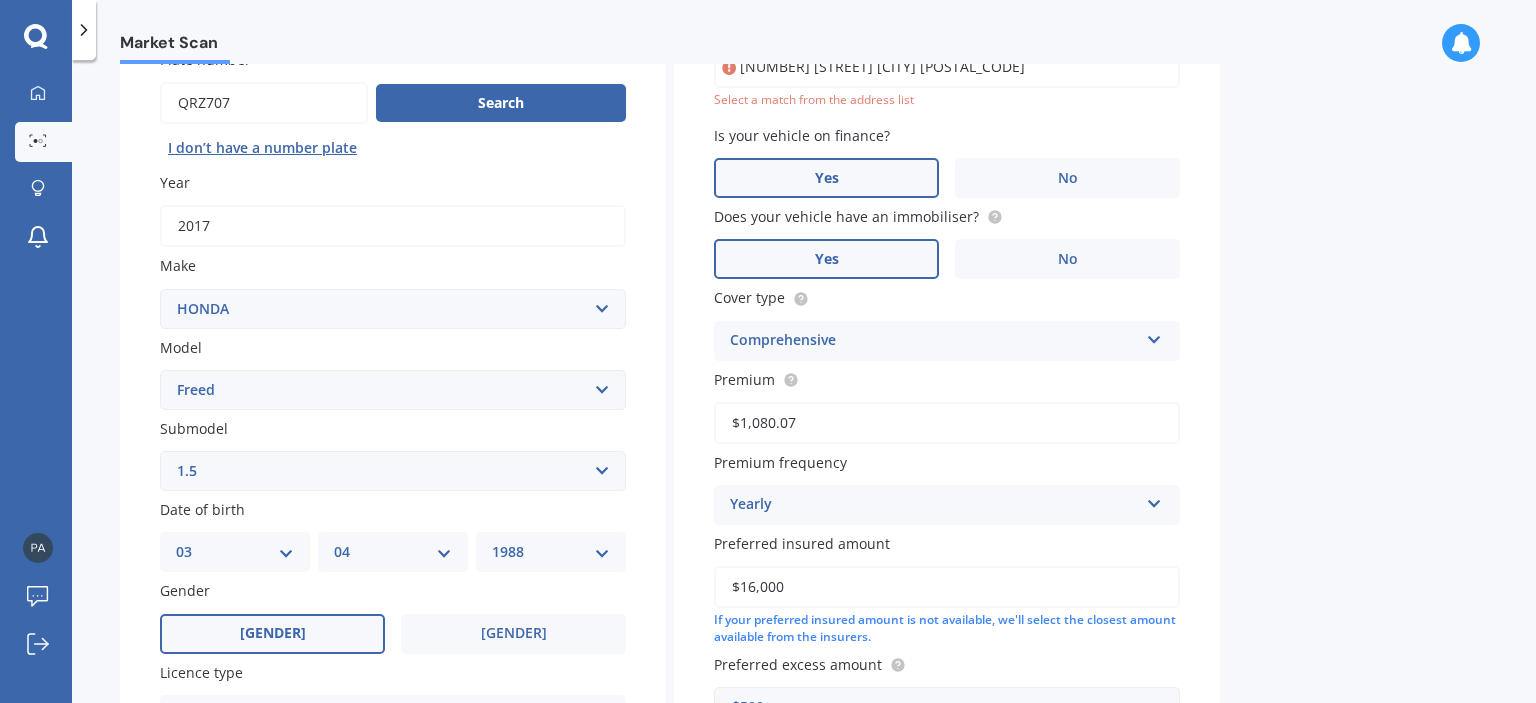 scroll, scrollTop: 136, scrollLeft: 0, axis: vertical 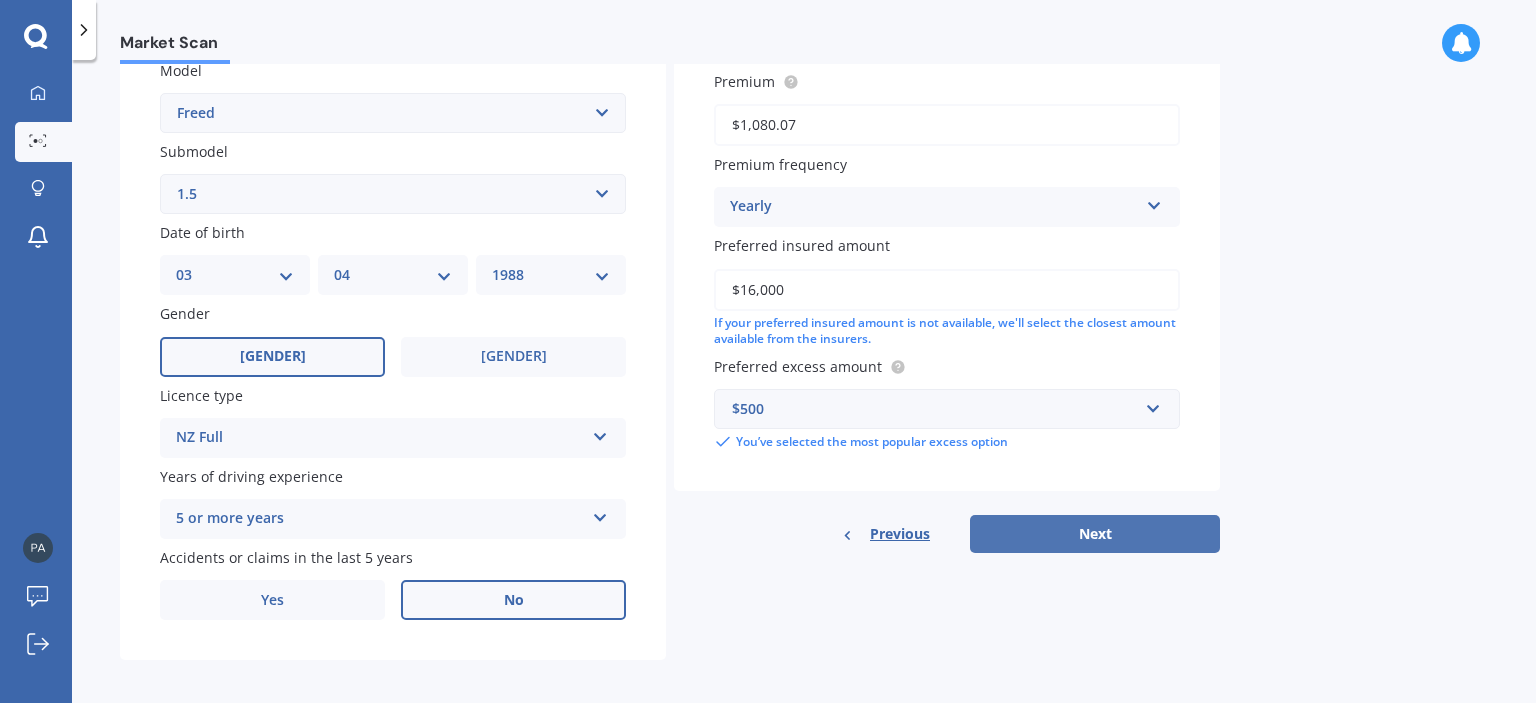 click on "Next" at bounding box center [1095, 534] 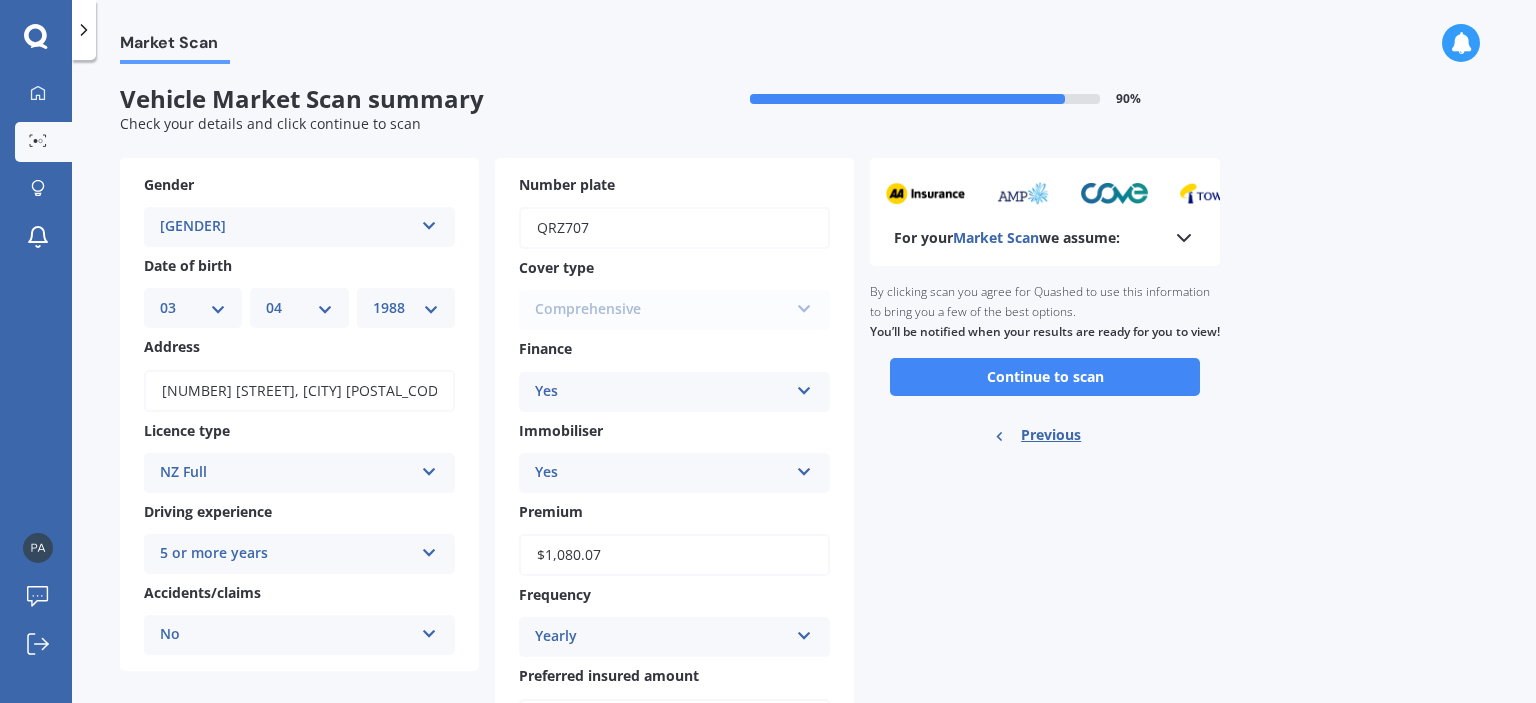 scroll, scrollTop: 0, scrollLeft: 0, axis: both 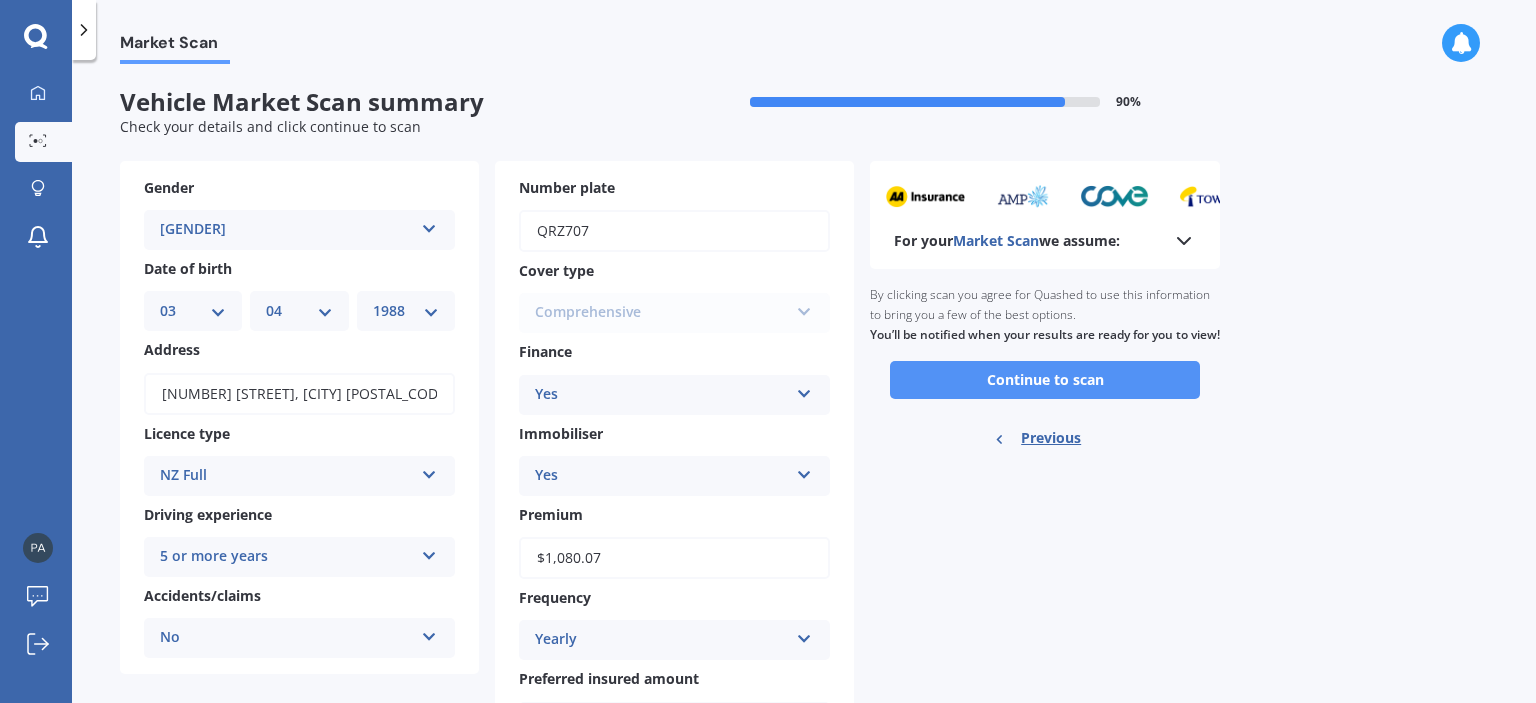 click on "Continue to scan" at bounding box center [1045, 380] 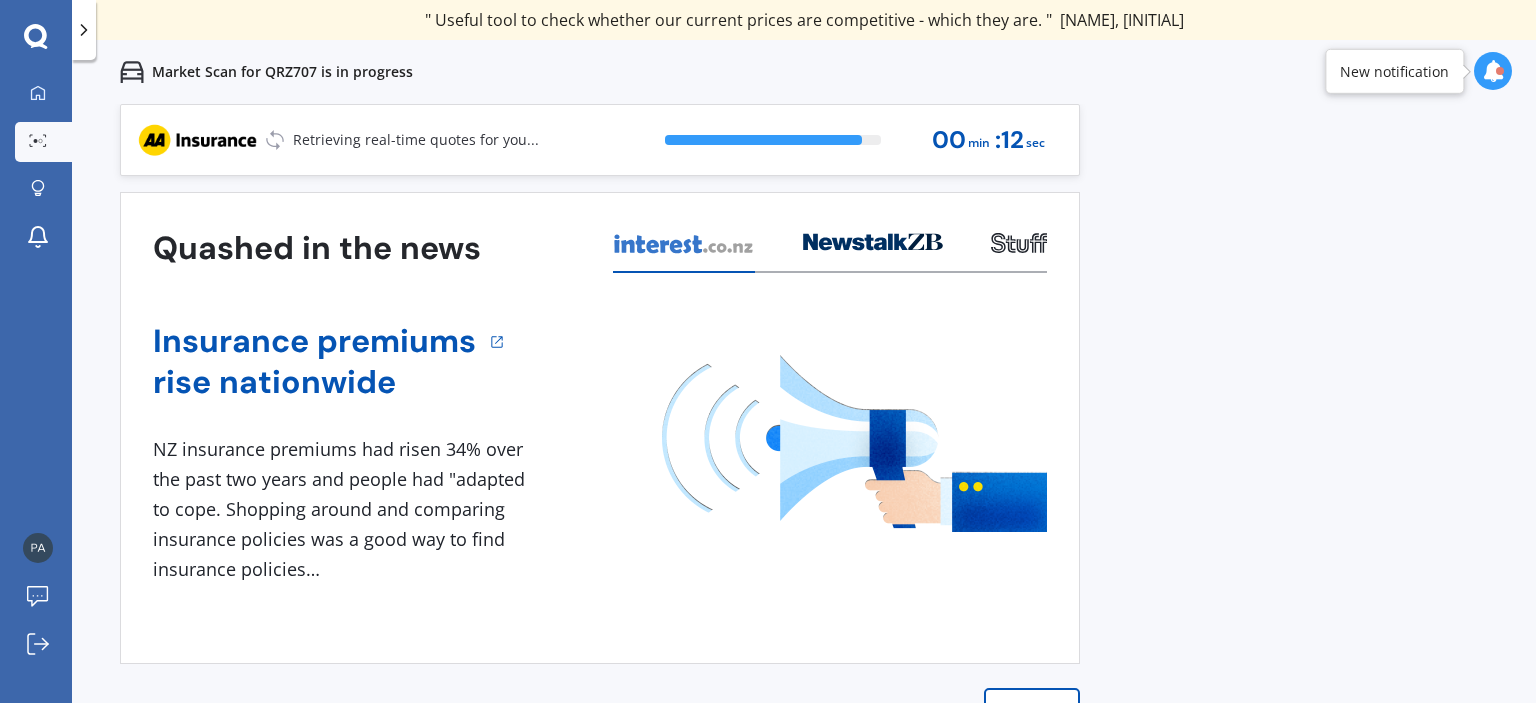 scroll, scrollTop: 20, scrollLeft: 0, axis: vertical 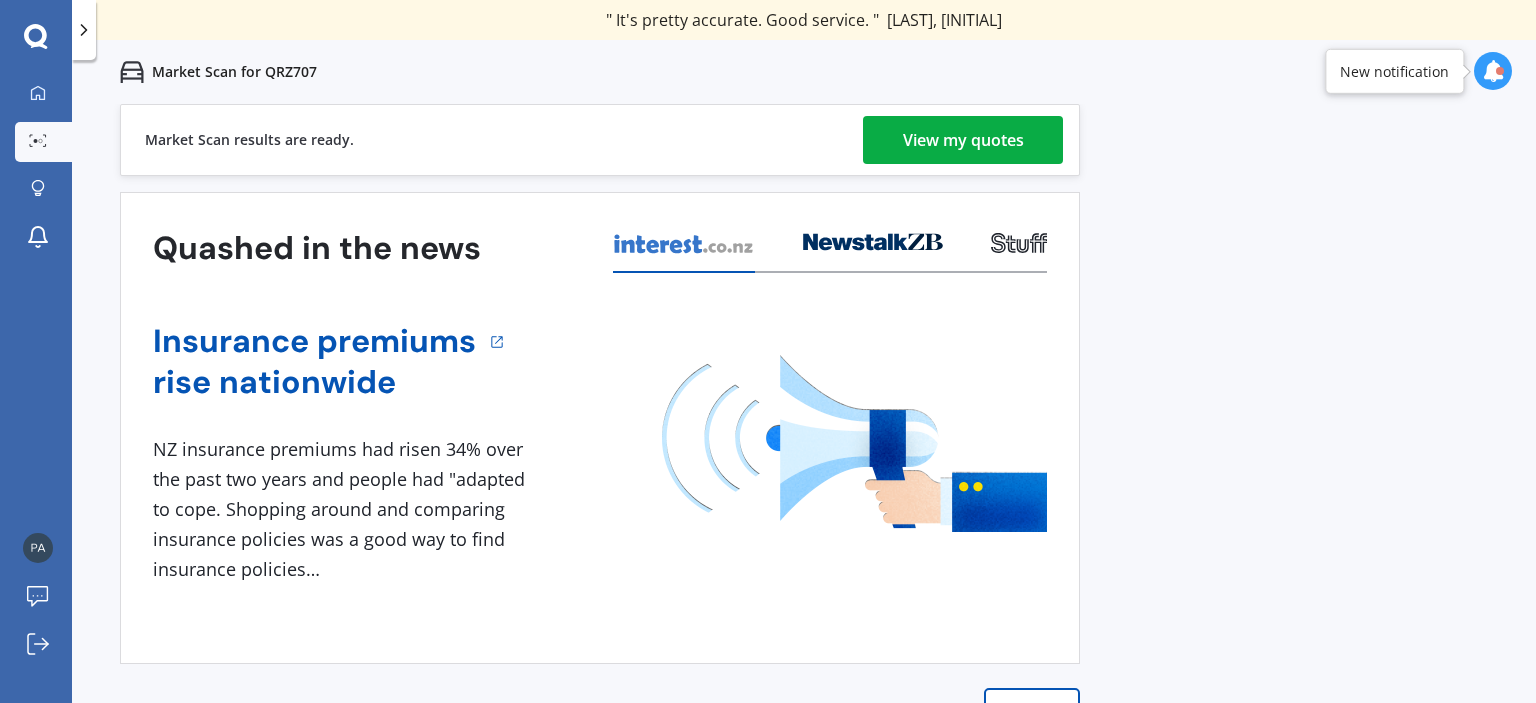 click on "View my quotes" at bounding box center [963, 140] 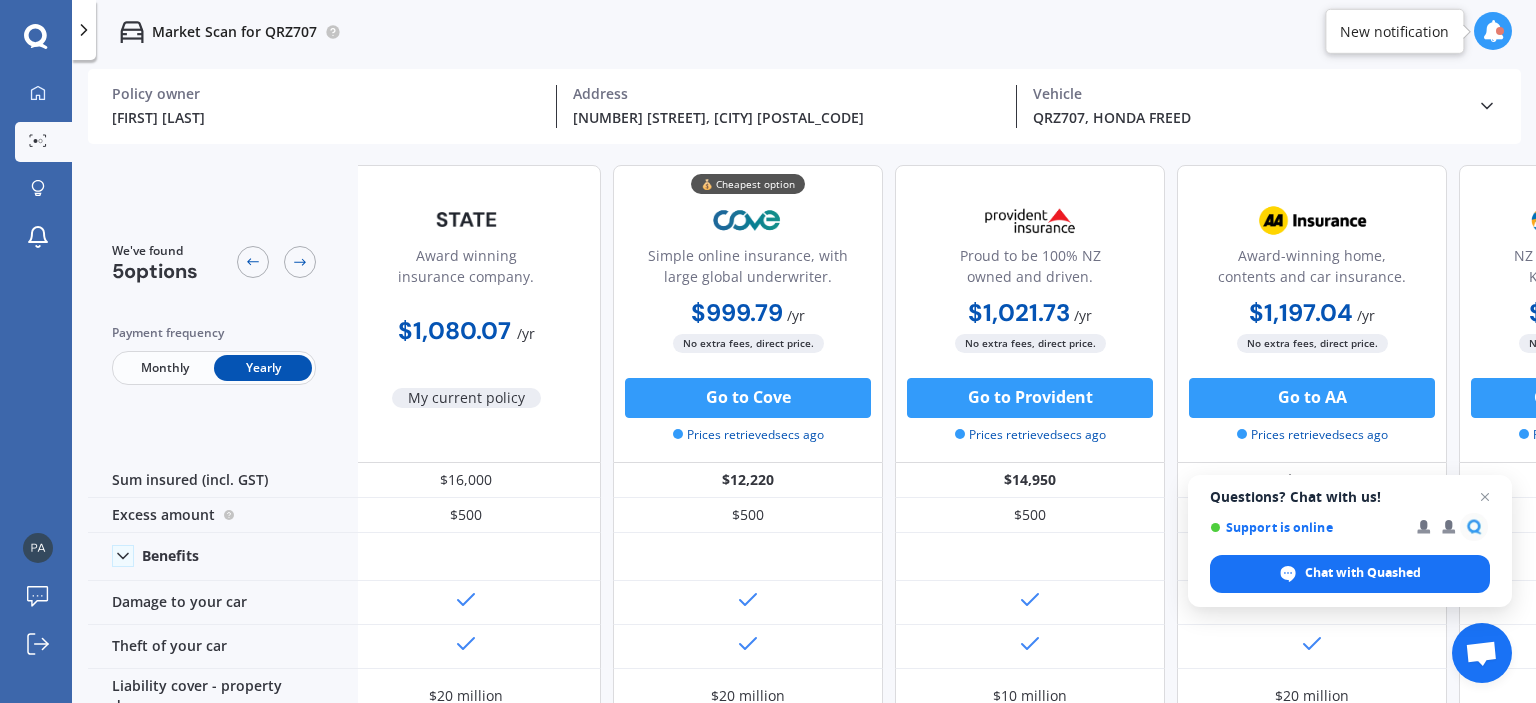 scroll, scrollTop: 0, scrollLeft: 36, axis: horizontal 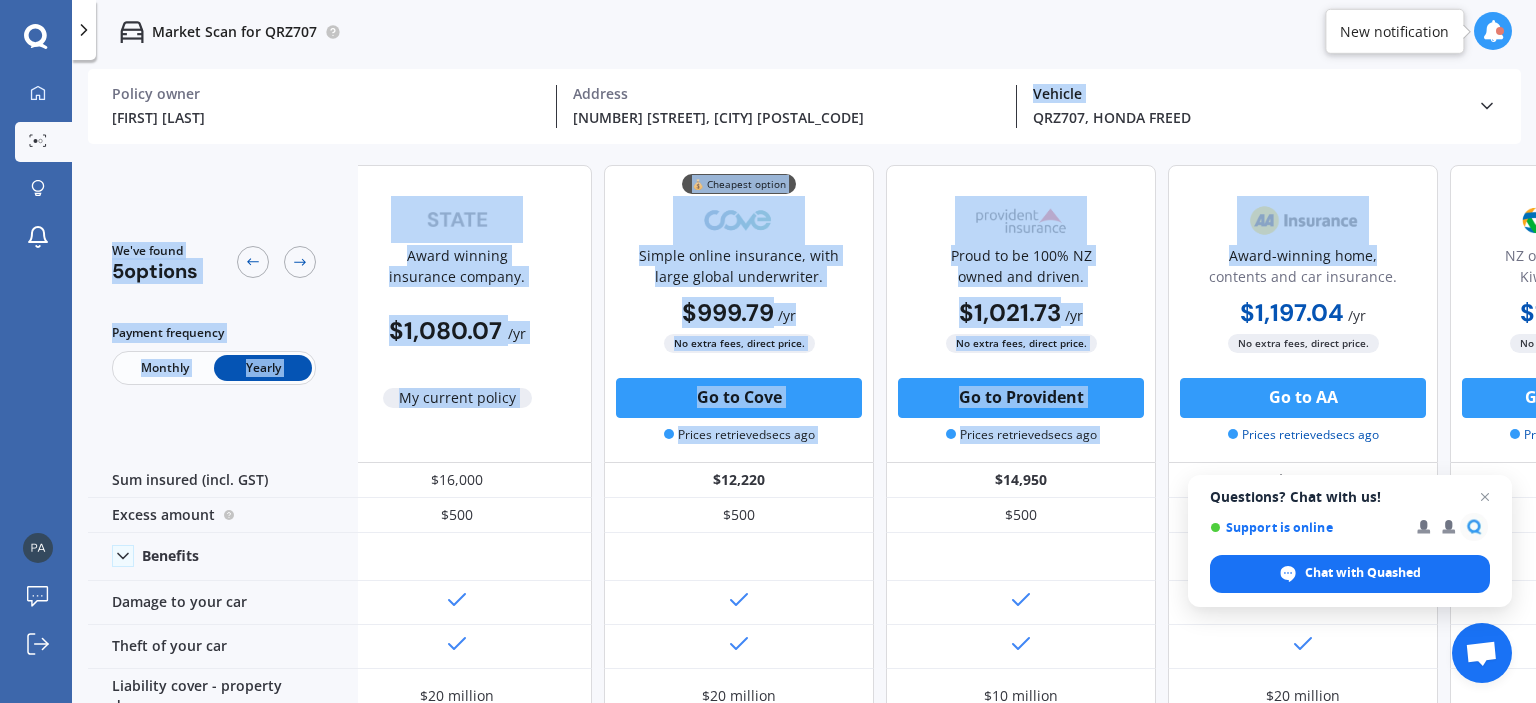 drag, startPoint x: 1398, startPoint y: 226, endPoint x: 1200, endPoint y: 133, distance: 218.75328 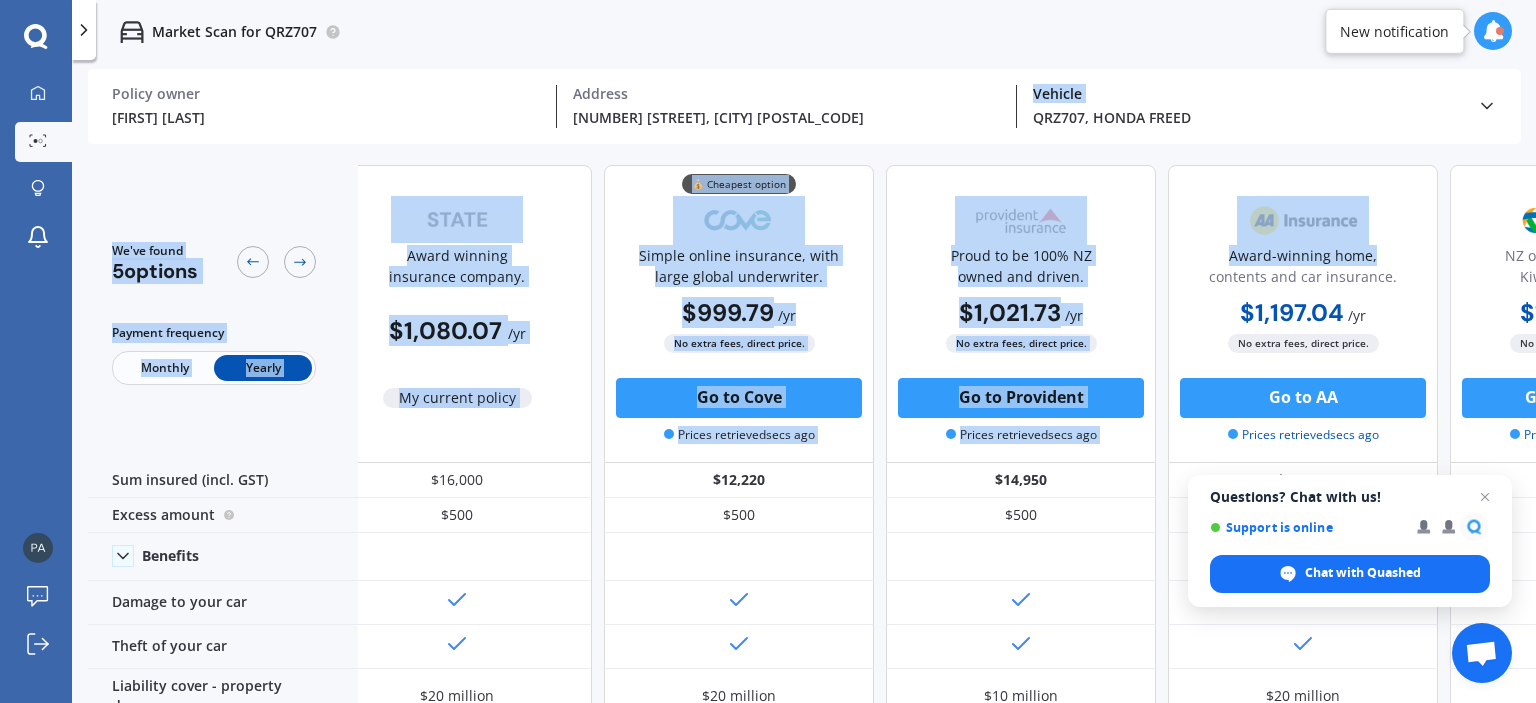 click on "Policy owner [FIRST] [LAST]   Address [NUMBER] [STREET], [CITY] [POSTAL_CODE]   QRZ707, HONDA FREED   Date of birth [MM]/[DD]/[YYYY] ([AGE] y.o.)   Licence type NZ Full   Driving experience 5+ years   Accident history None   Insurance type Comprehensive   (update) Preferred sum insured $16,000   (update) Preferred excess $500   (update) Make HONDA   Model FREED   Submodel 1.5   We've found 5  options Payment frequency Monthly Yearly Award winning insurance company. $1,080.07   /  yr My current policy 💰 Cheapest option Simple online insurance, with large global underwriter. $999.79   /  yr $999.79   /  yr $92.47   /  mo No extra fees, direct price. Go to Cove Prices retrieved  secs ago Proud to be 100% NZ owned and driven. $1,021.73   /  yr $1,021.73   /  yr $102.08   /  mo No extra fees, direct price. Go to Provident Prices retrieved  secs ago Award-winning home," at bounding box center (812, 388) 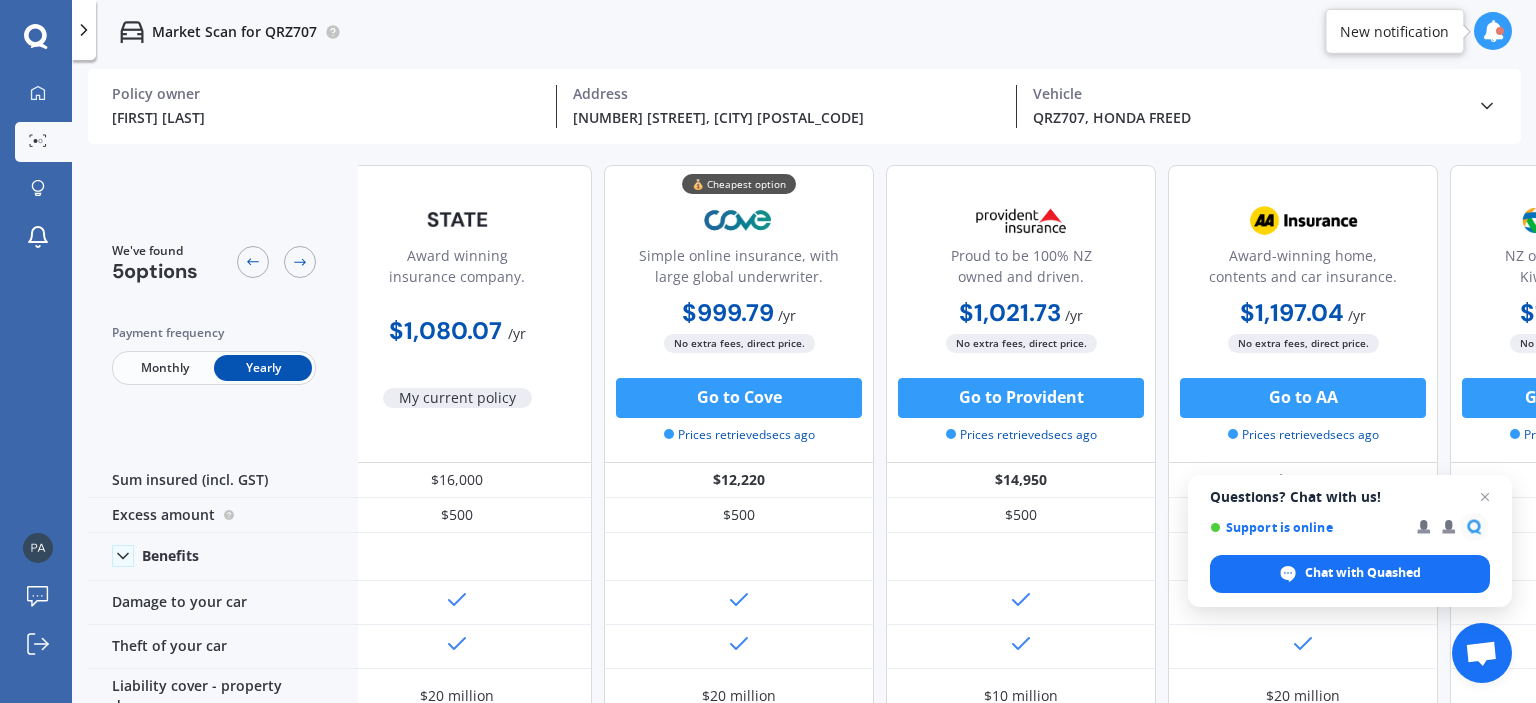 click on "Market Scan for QRZ707" at bounding box center (804, 32) 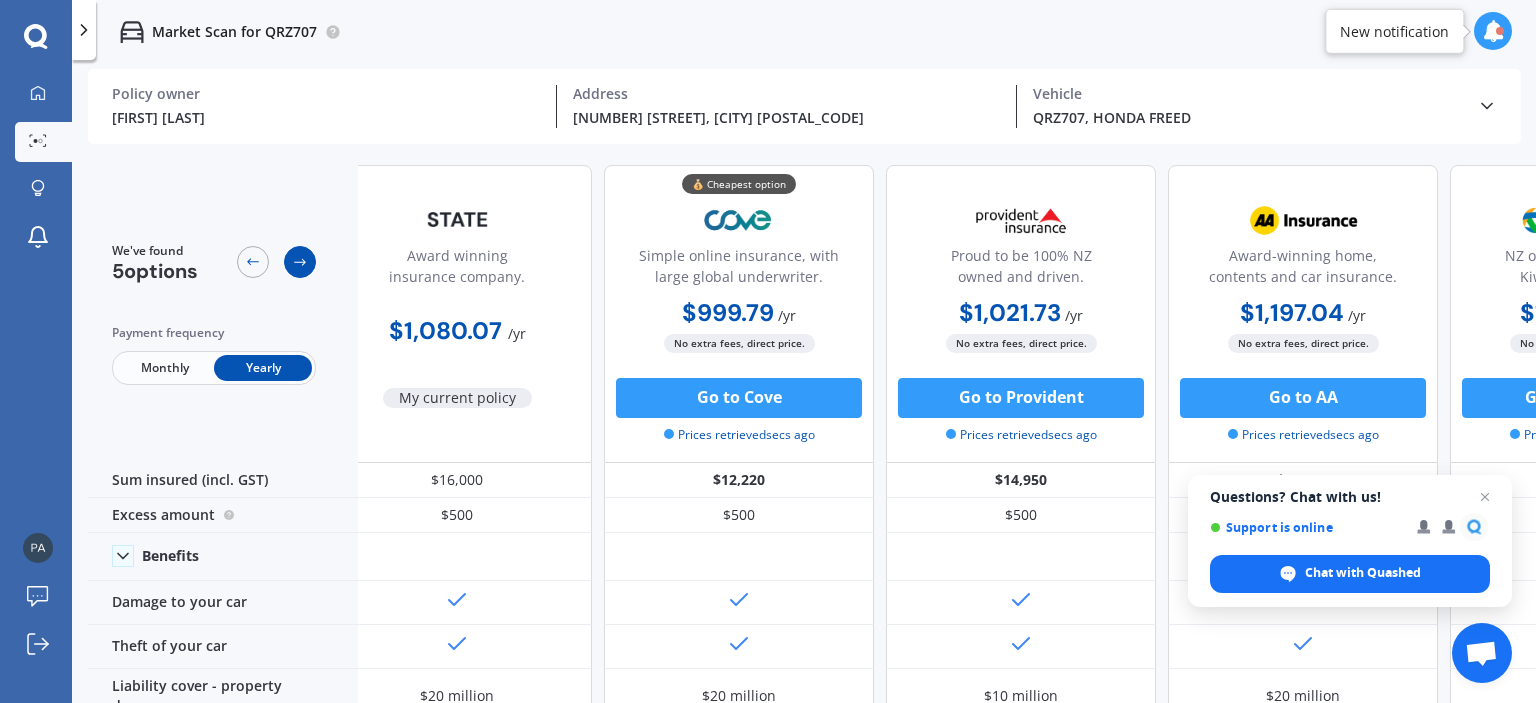 click at bounding box center (300, 262) 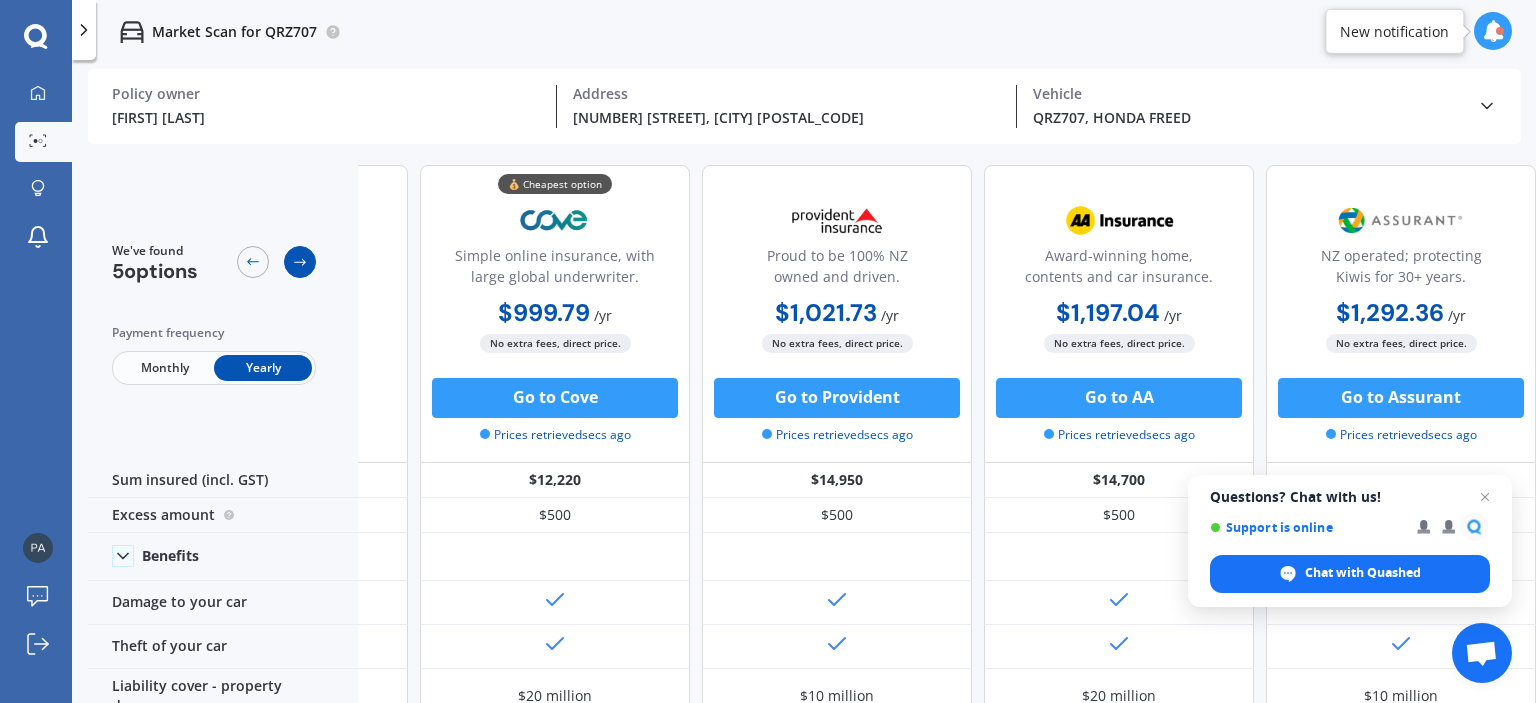 scroll, scrollTop: 0, scrollLeft: 229, axis: horizontal 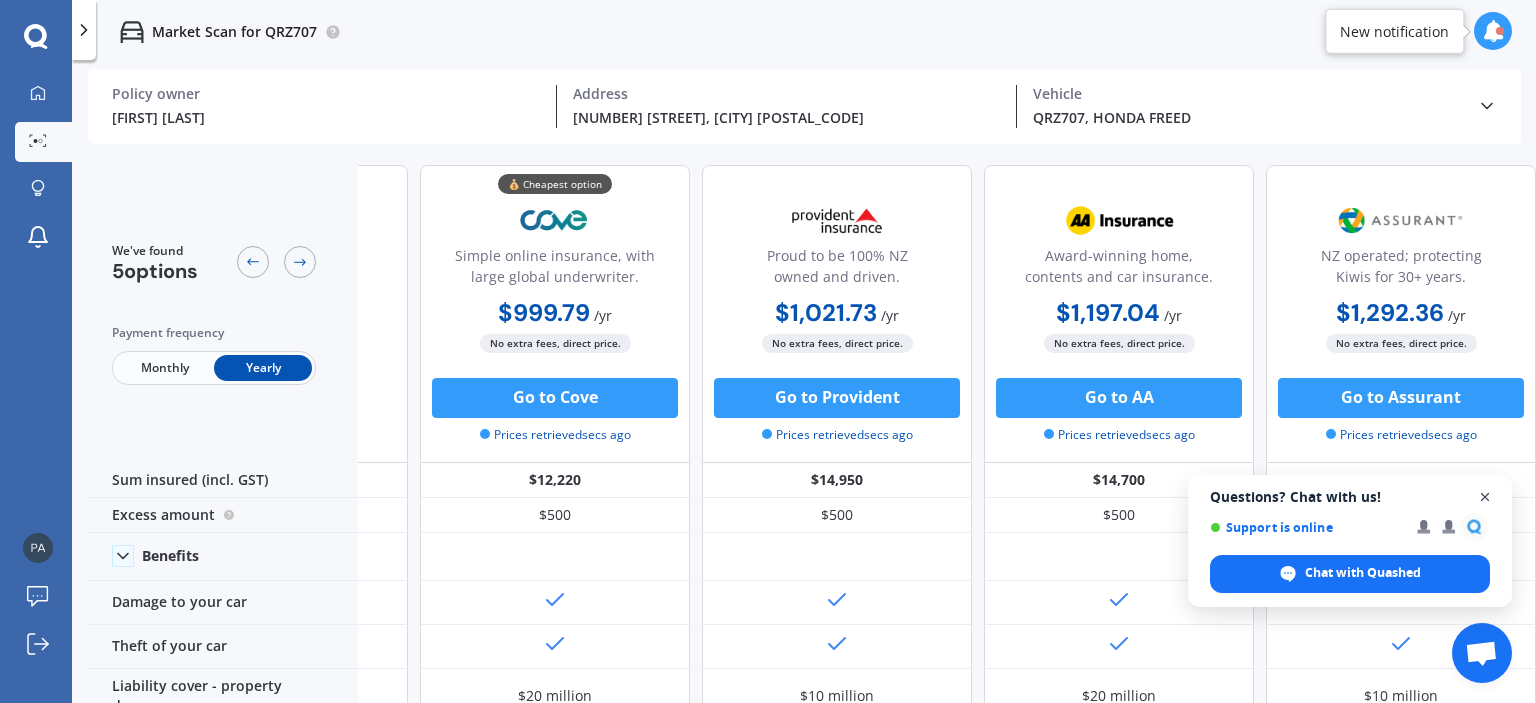 click at bounding box center (1485, 497) 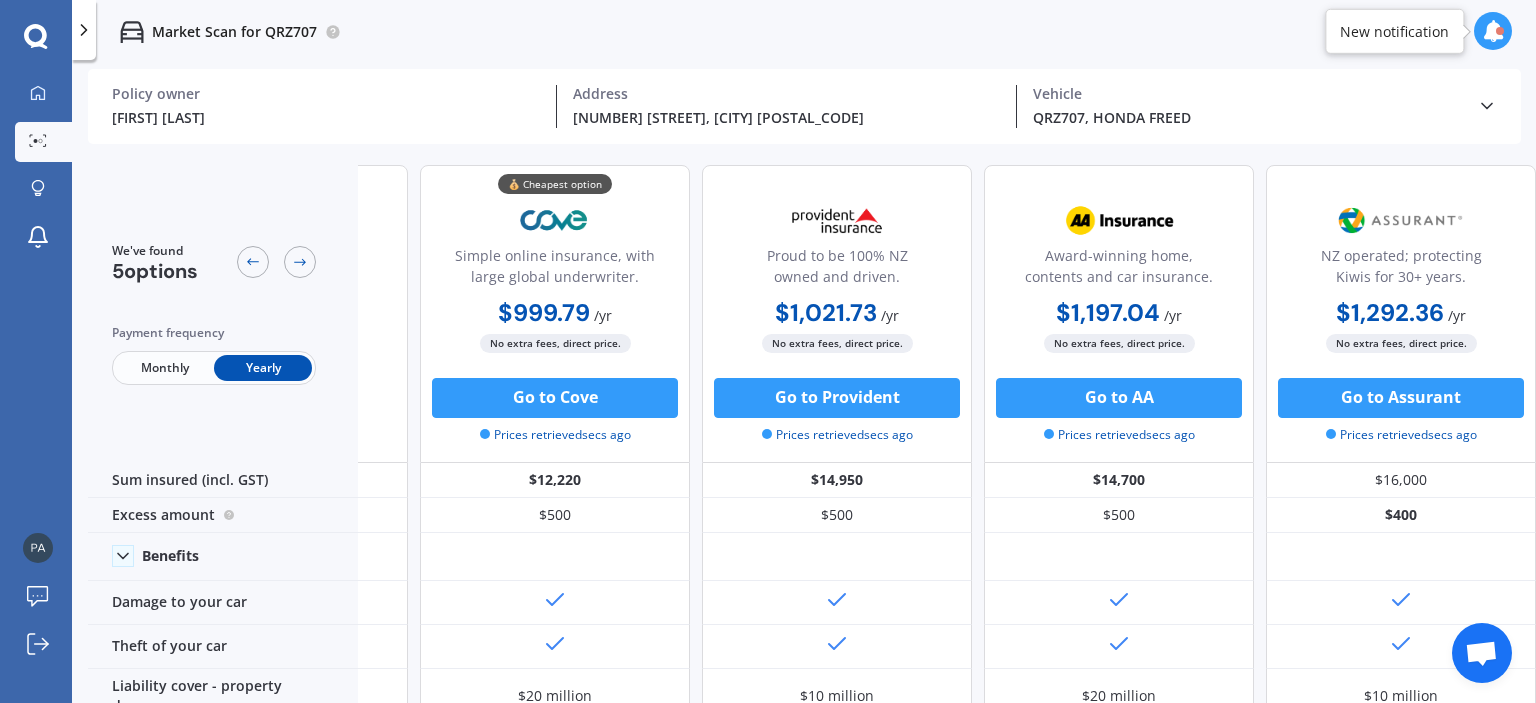 click on "$400" at bounding box center [1401, 515] 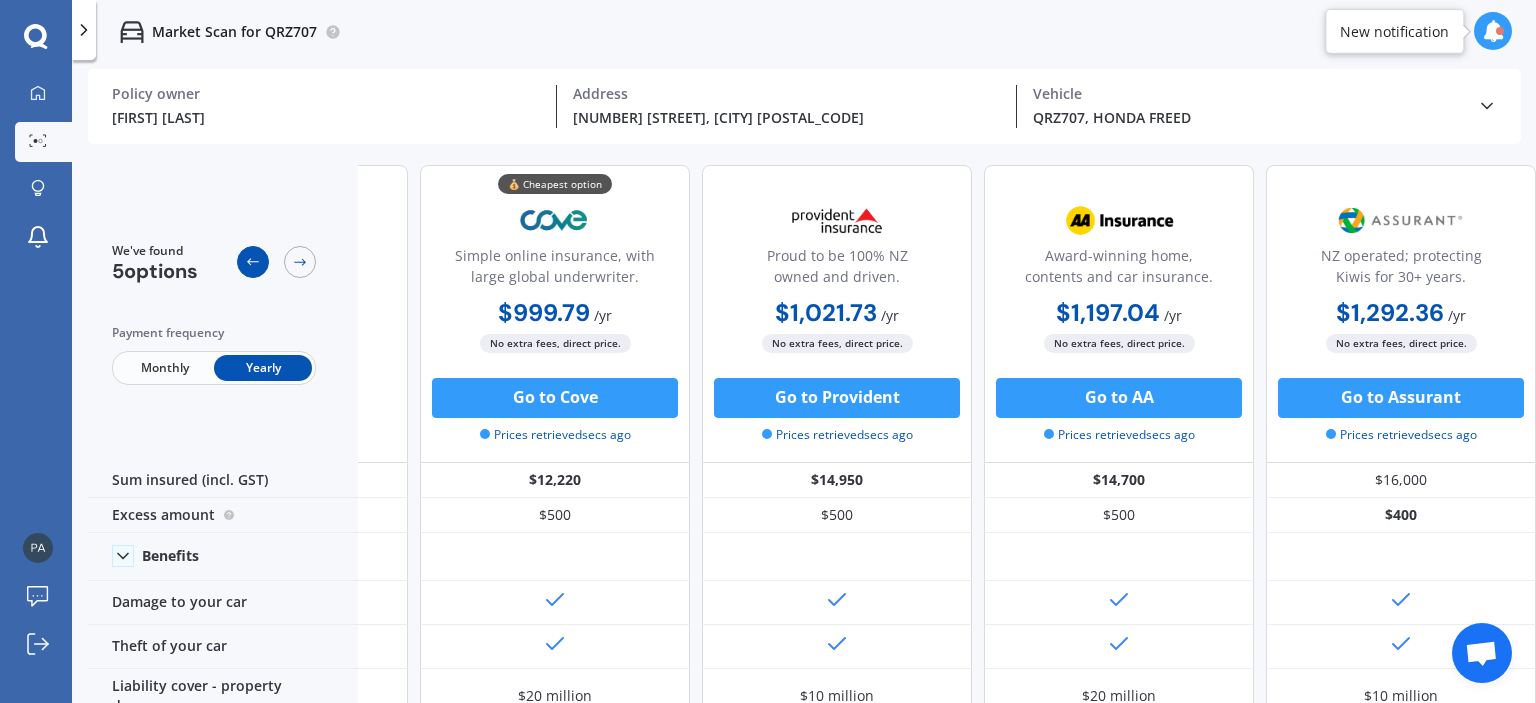 click at bounding box center (253, 262) 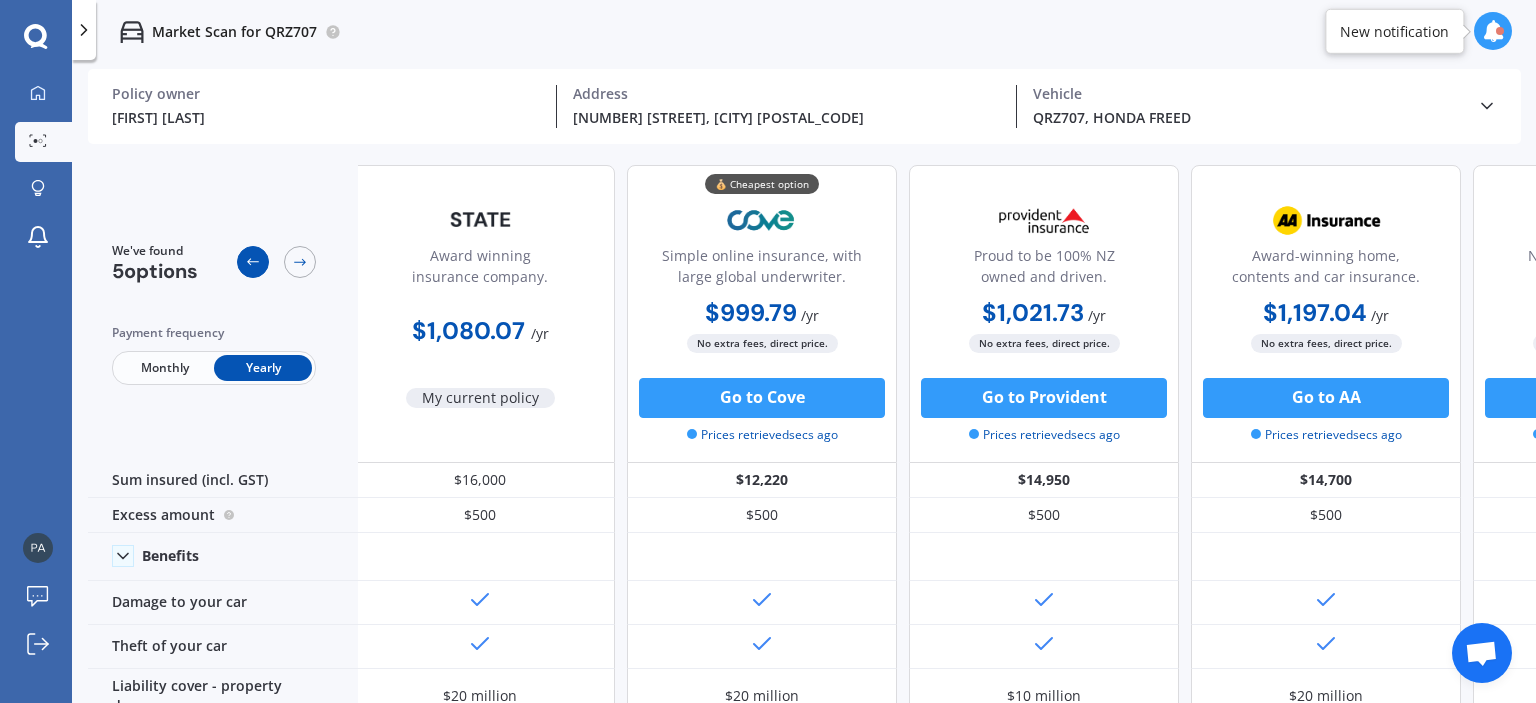 scroll, scrollTop: 0, scrollLeft: 0, axis: both 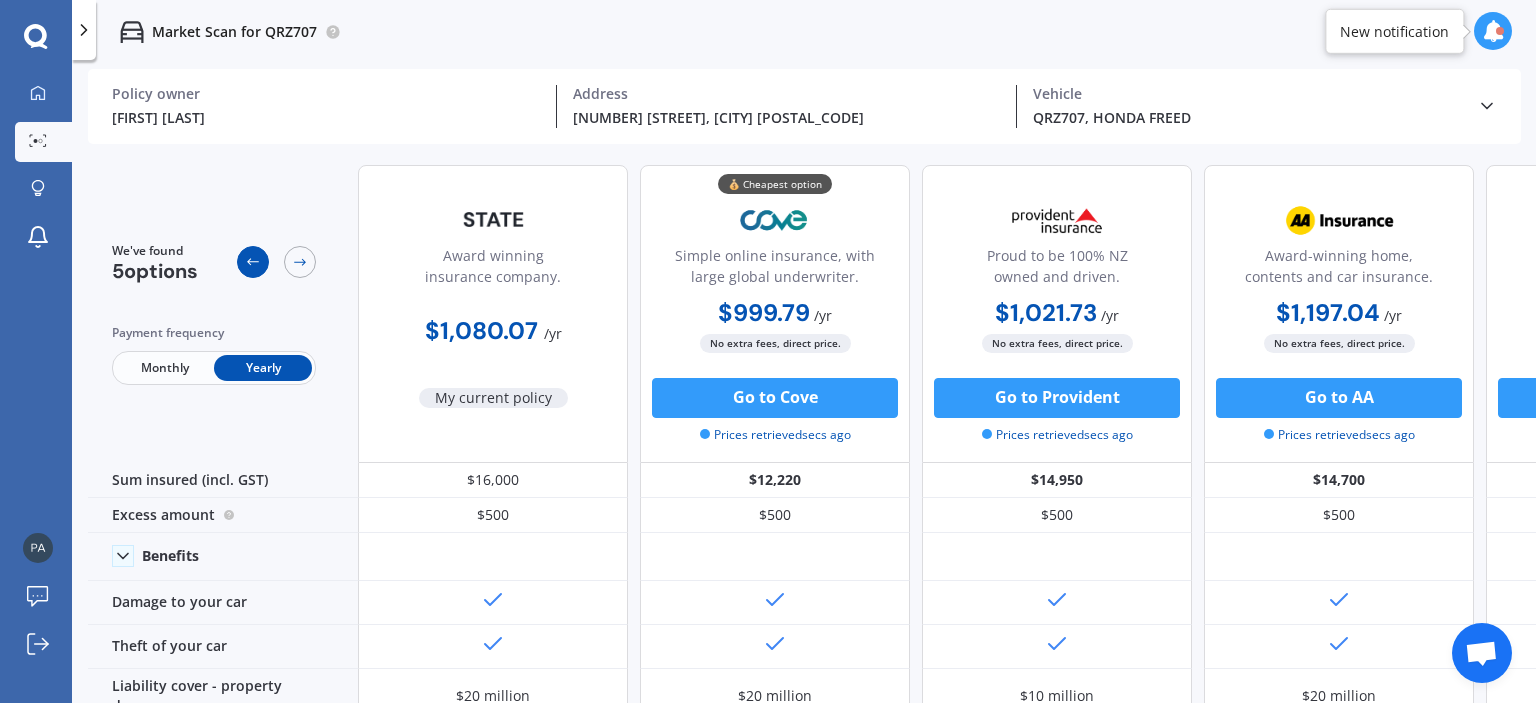 click at bounding box center (253, 262) 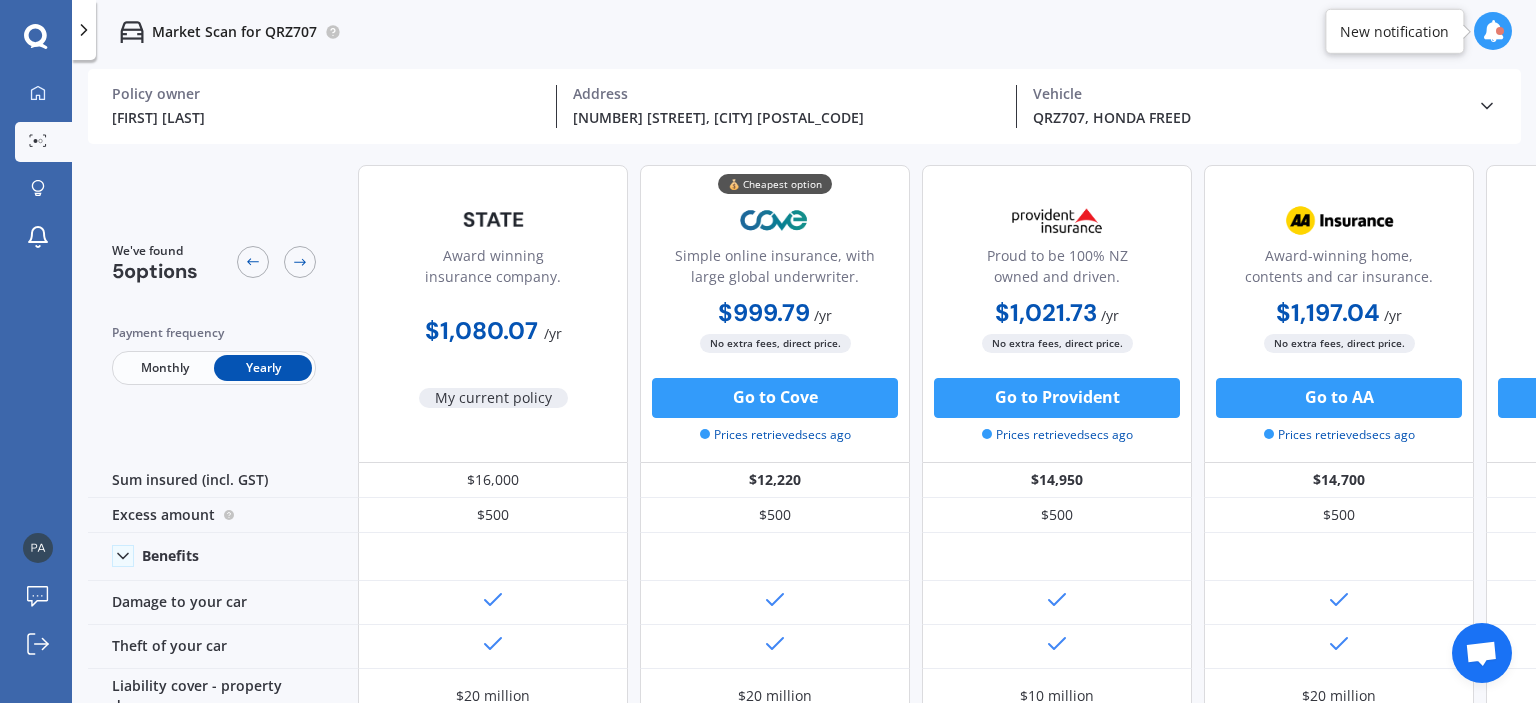 click on "Monthly" at bounding box center [165, 368] 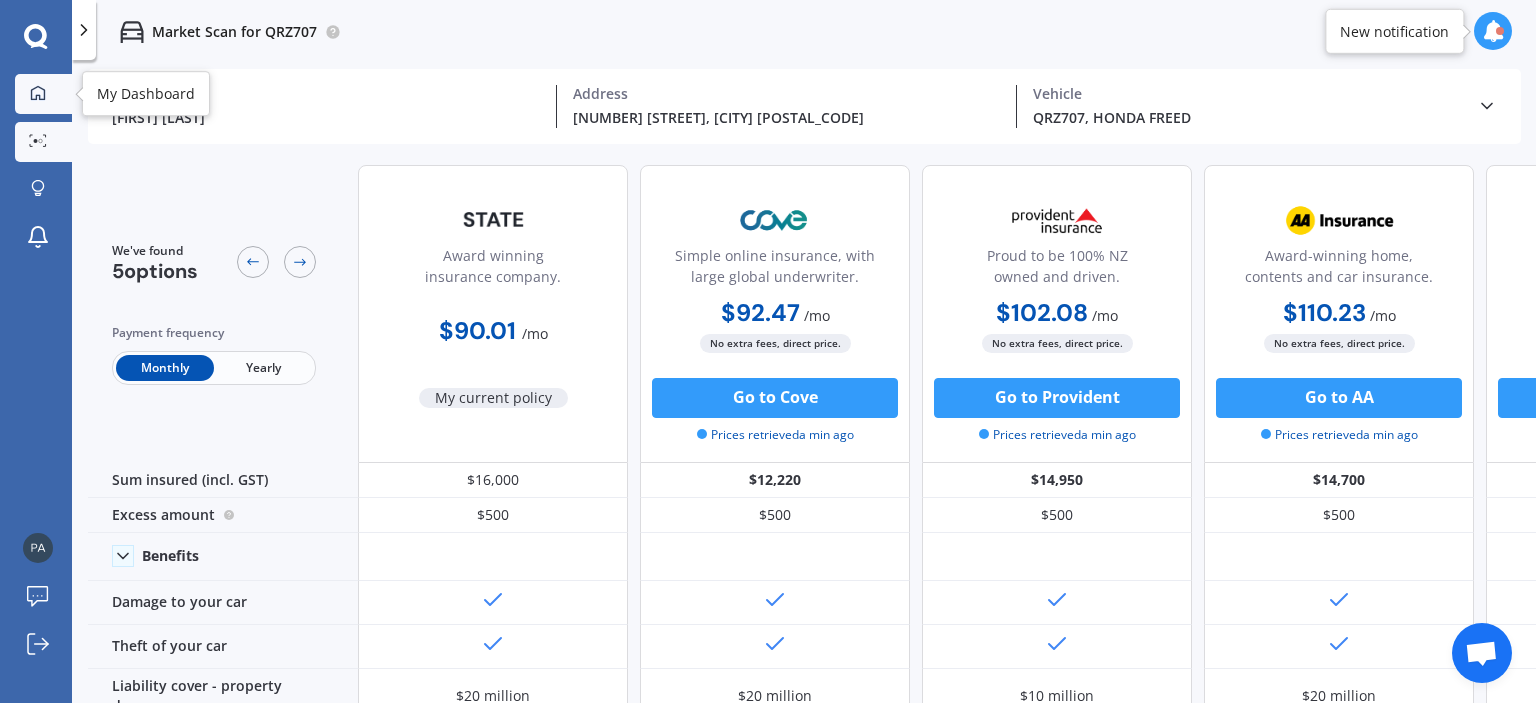 click on "My Dashboard" at bounding box center [43, 94] 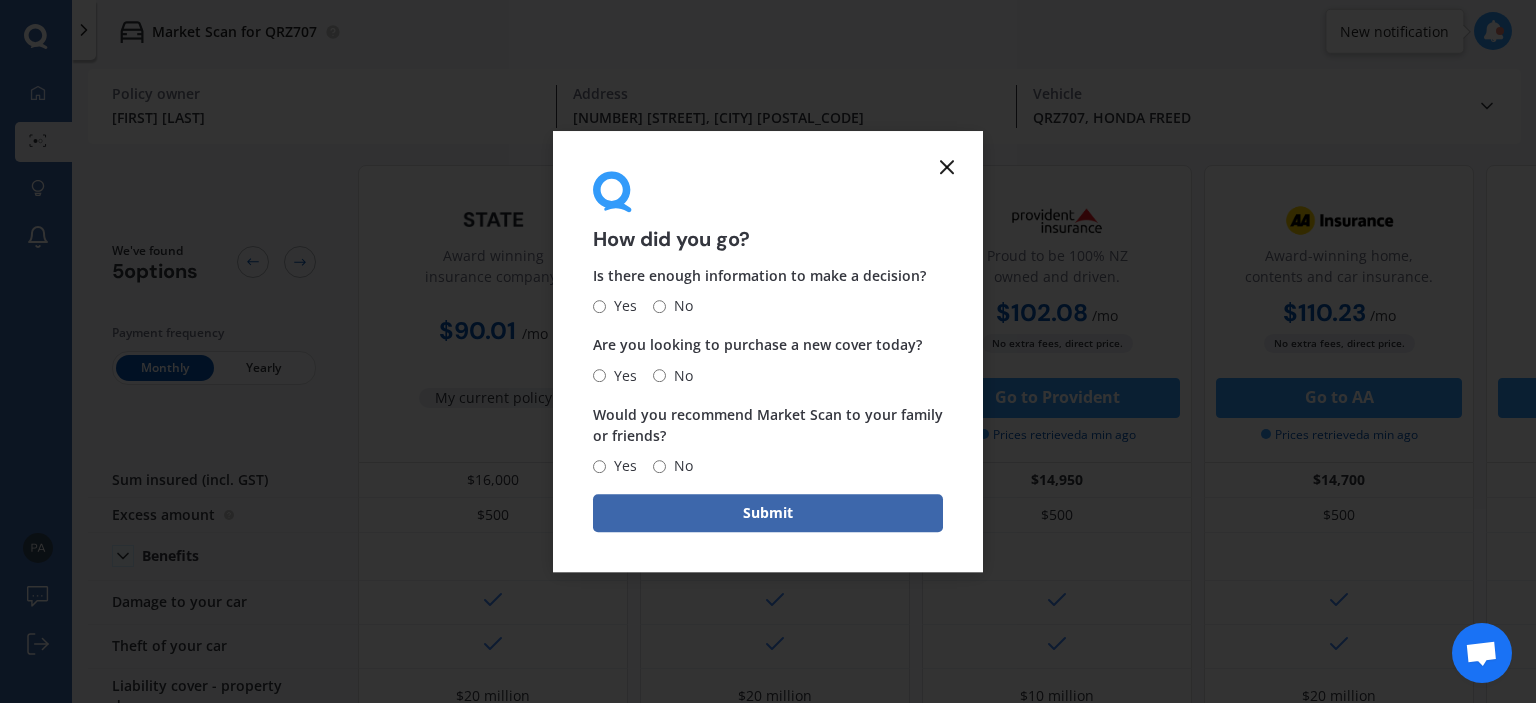 click on "How did you go? Is there enough information to make a decision? Yes No Are you looking to purchase a new cover today? Yes No Would you recommend Market Scan to your family or friends? Yes No Submit" at bounding box center (768, 352) 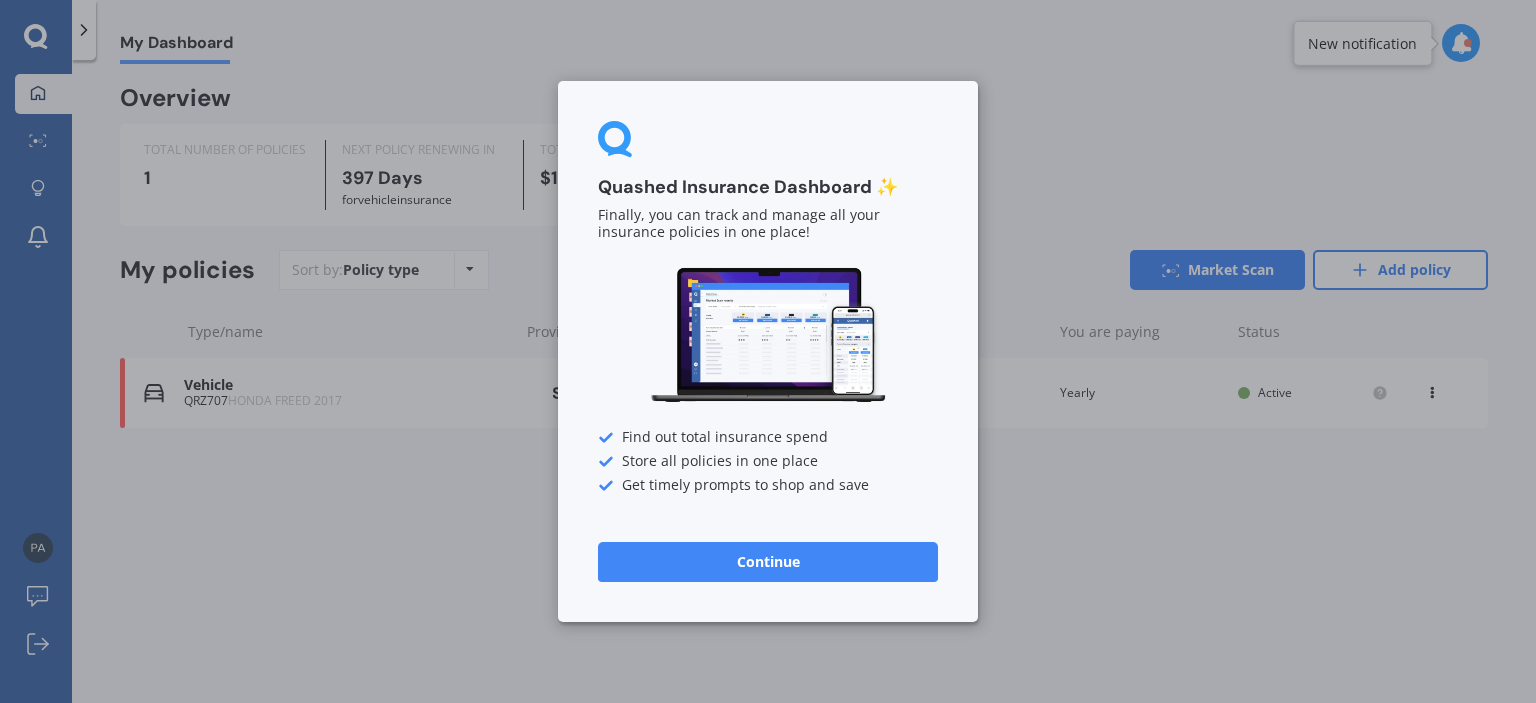 click on "Continue" at bounding box center [768, 562] 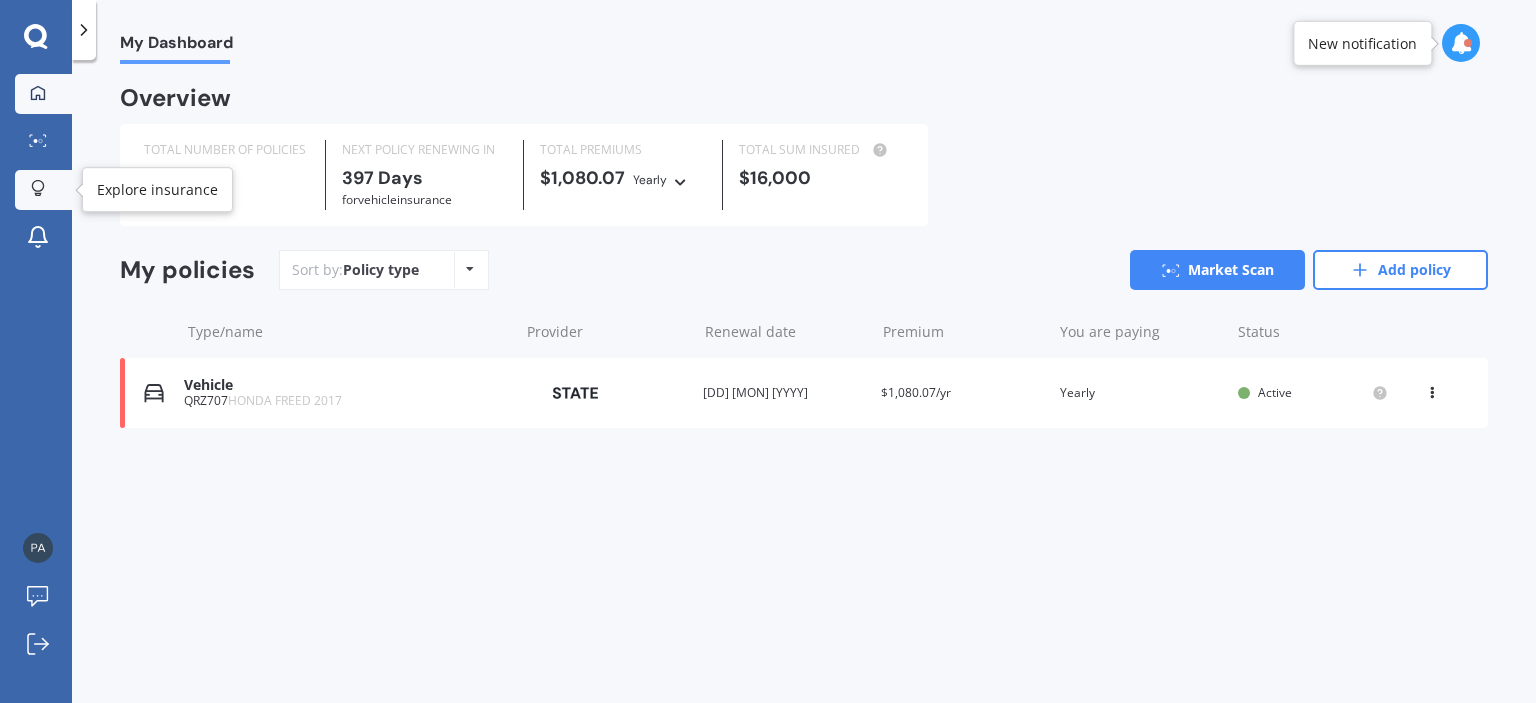 click at bounding box center (38, 188) 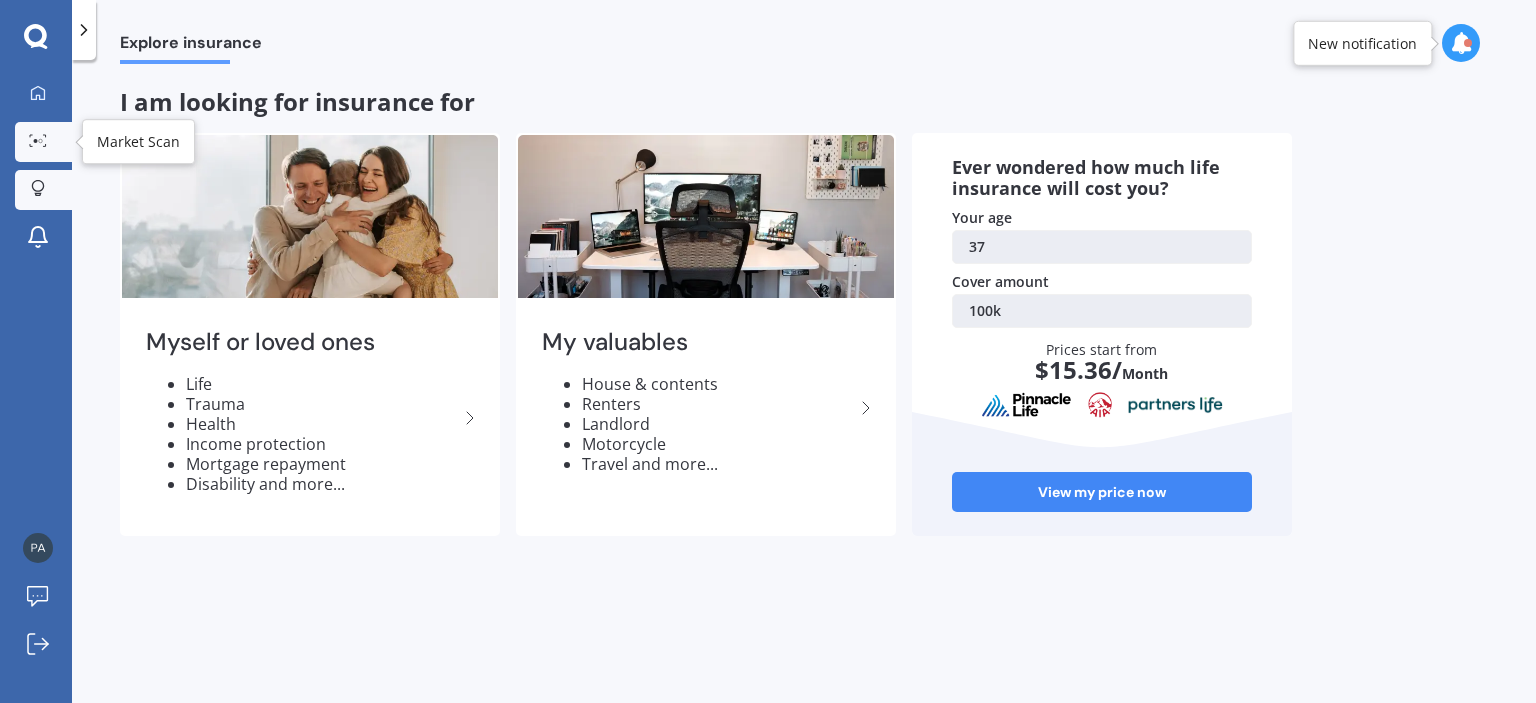 click at bounding box center [38, 140] 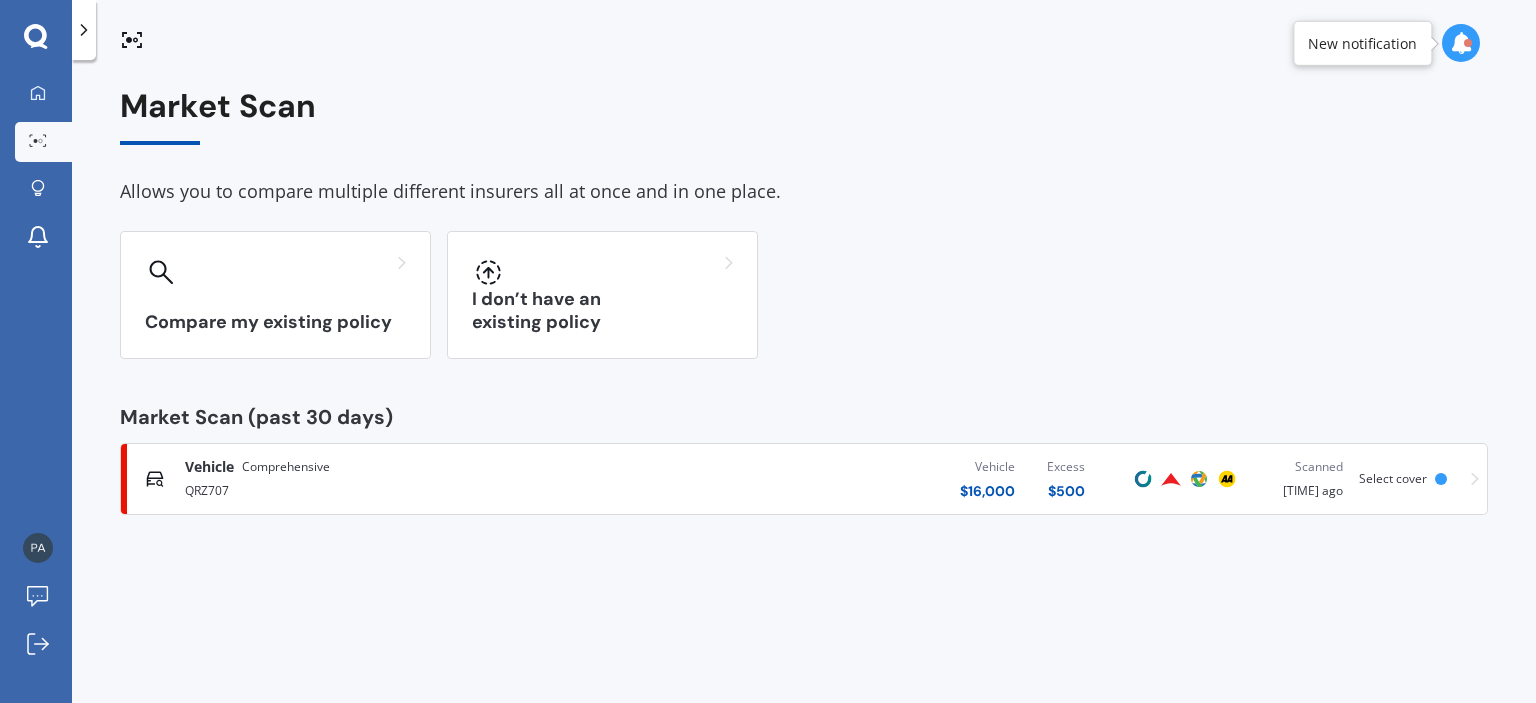 click on "Vehicle Comprehensive QRZ707 Vehicle $ 16,000 Excess $ 500 Scanned 4 minutes ago Select cover" at bounding box center (804, 479) 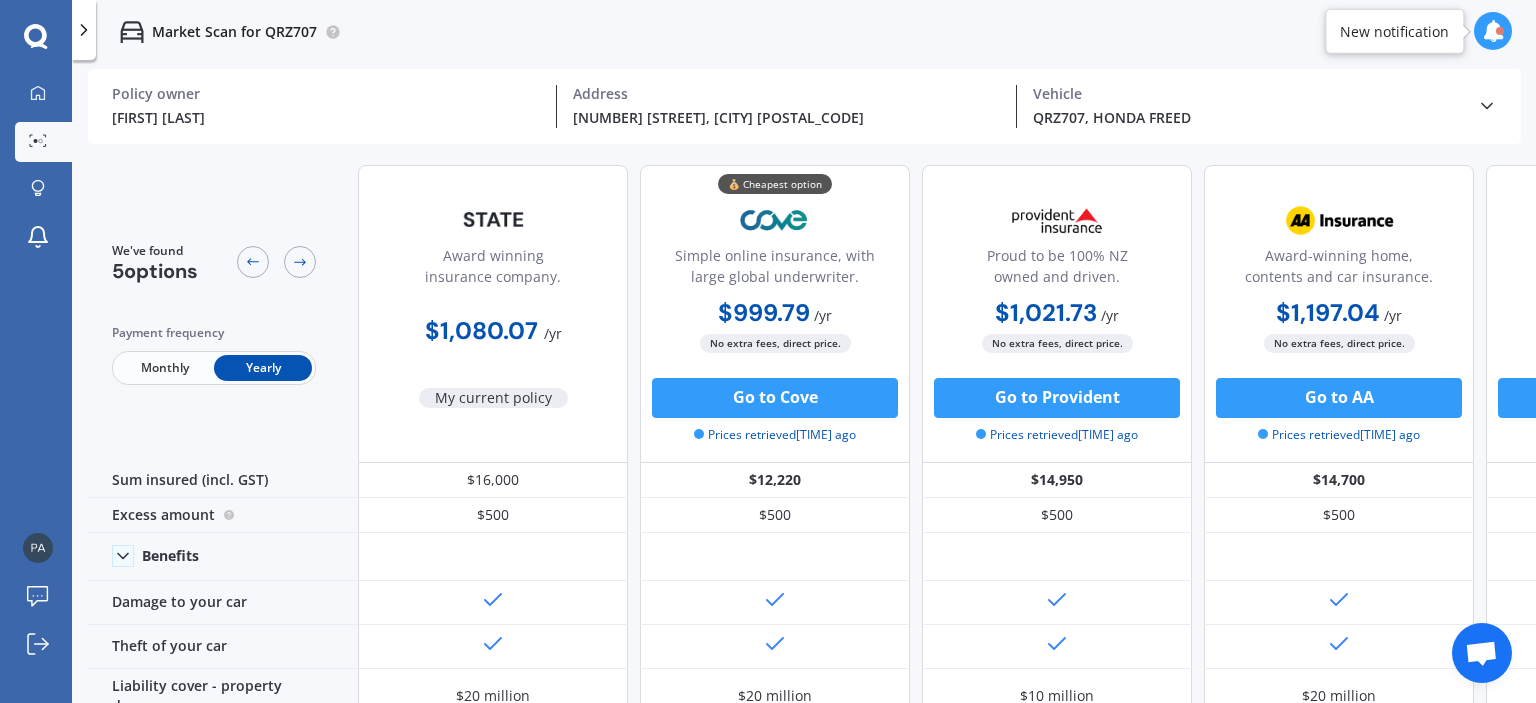 click at bounding box center [276, 262] 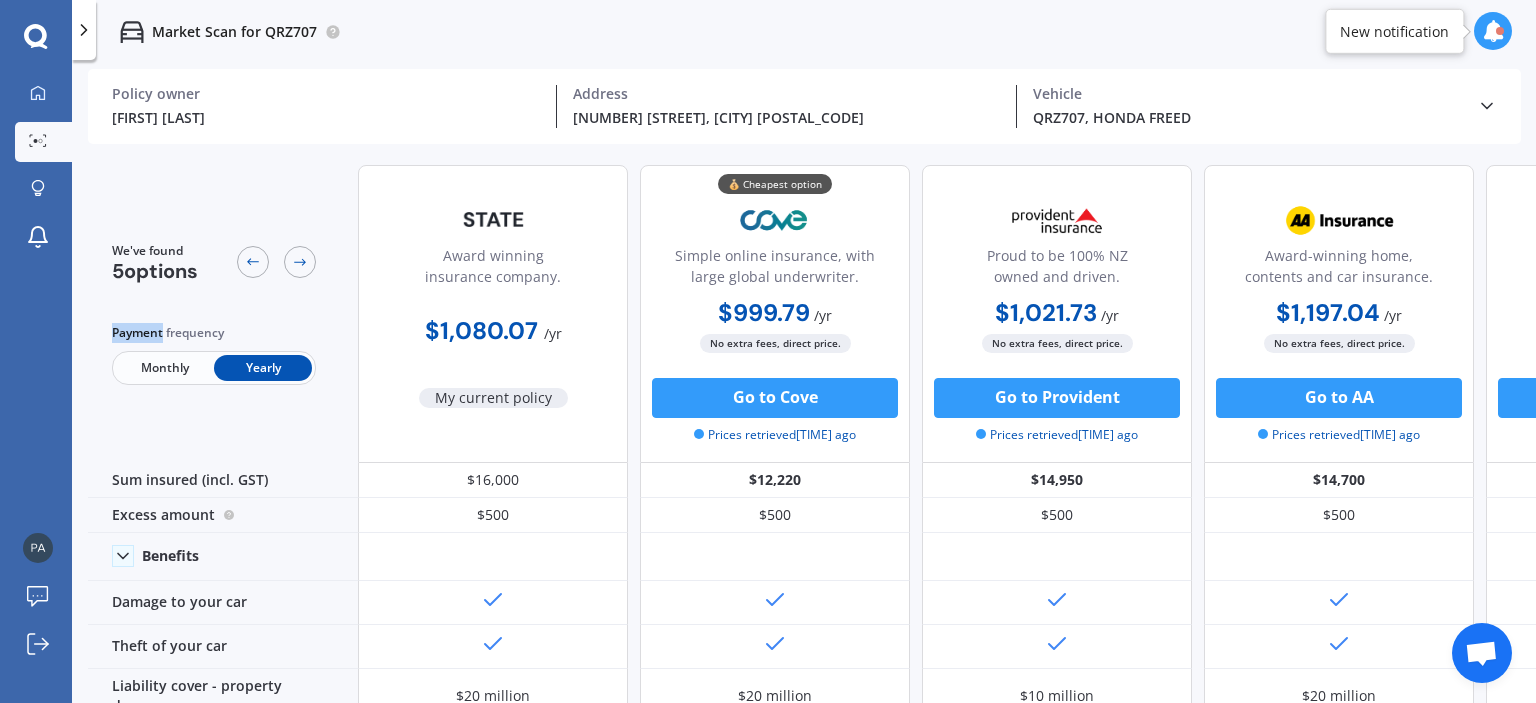 click at bounding box center [276, 262] 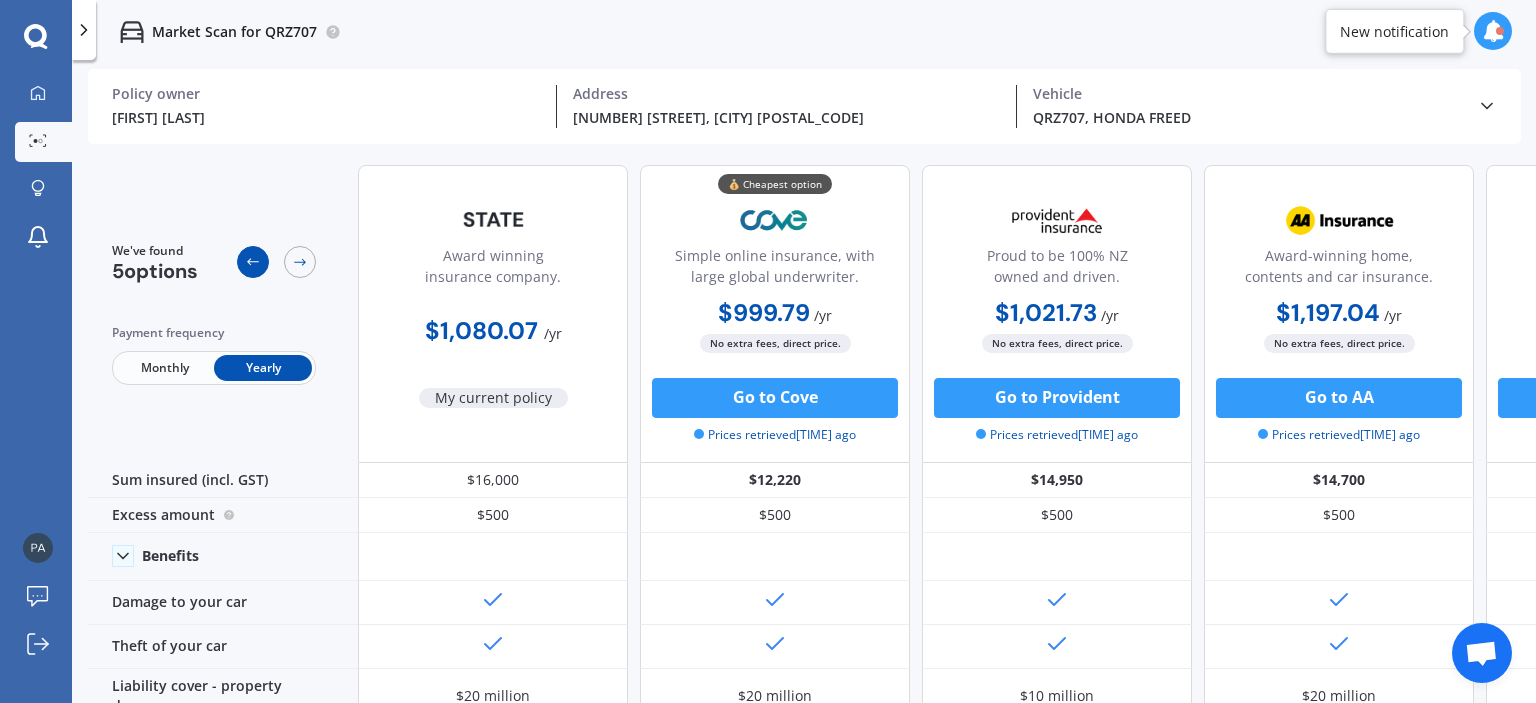 click at bounding box center [253, 262] 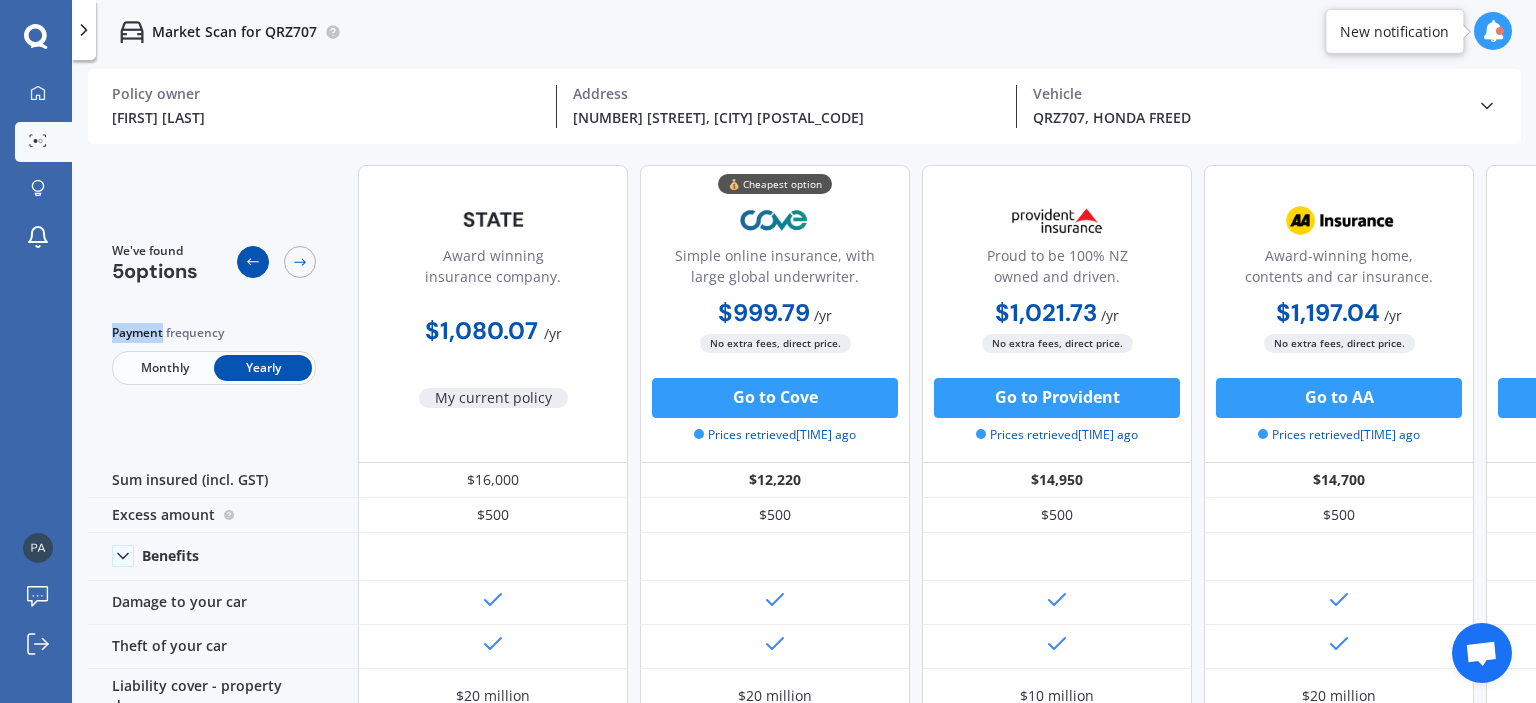 click at bounding box center [253, 262] 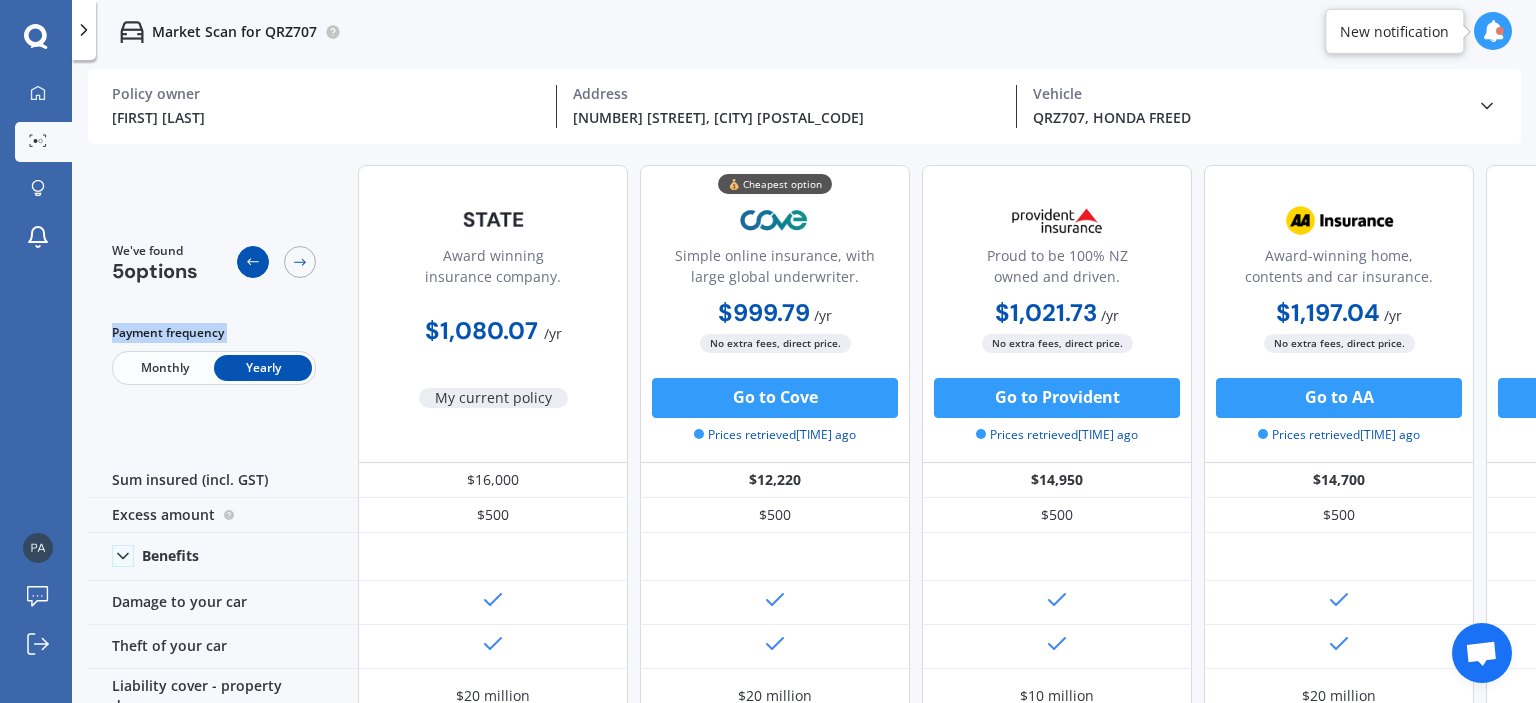 click at bounding box center (253, 262) 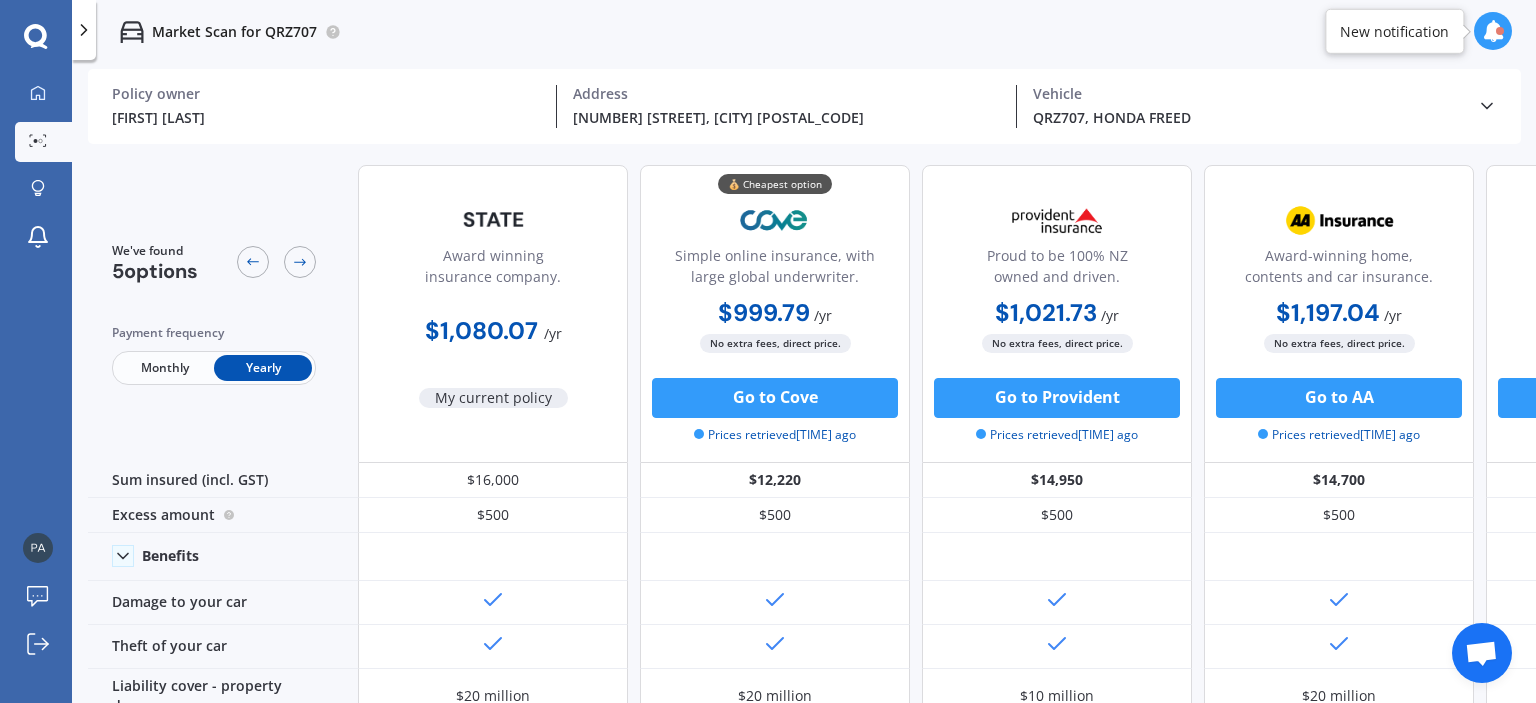click on "[FIRST] [LAST] Policy owner 2 [STREET], [SUBURB], [CITY] [POSTAL_CODE], [COUNTRY] Address QRZ707, HONDA FREED Vehicle" at bounding box center (804, 106) 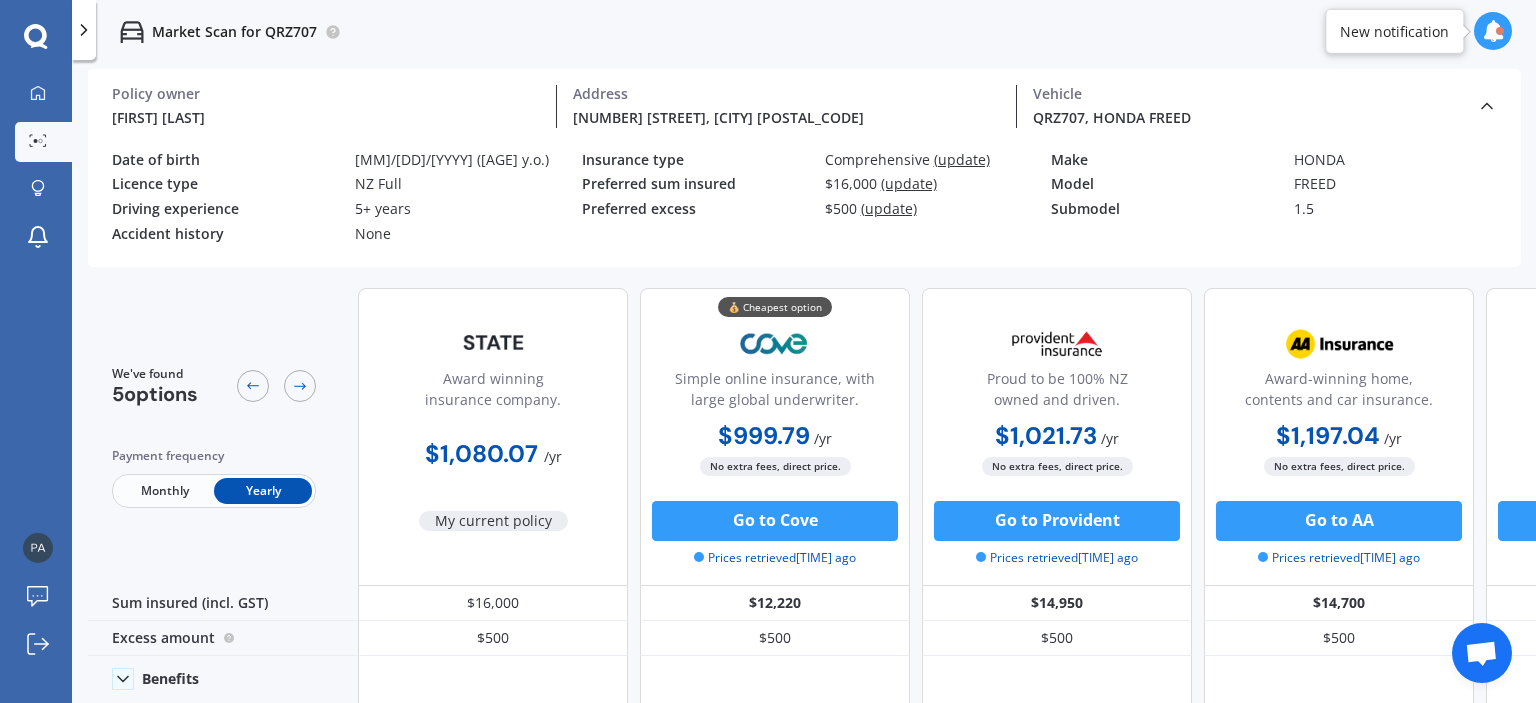 click on "(update)" at bounding box center [962, 159] 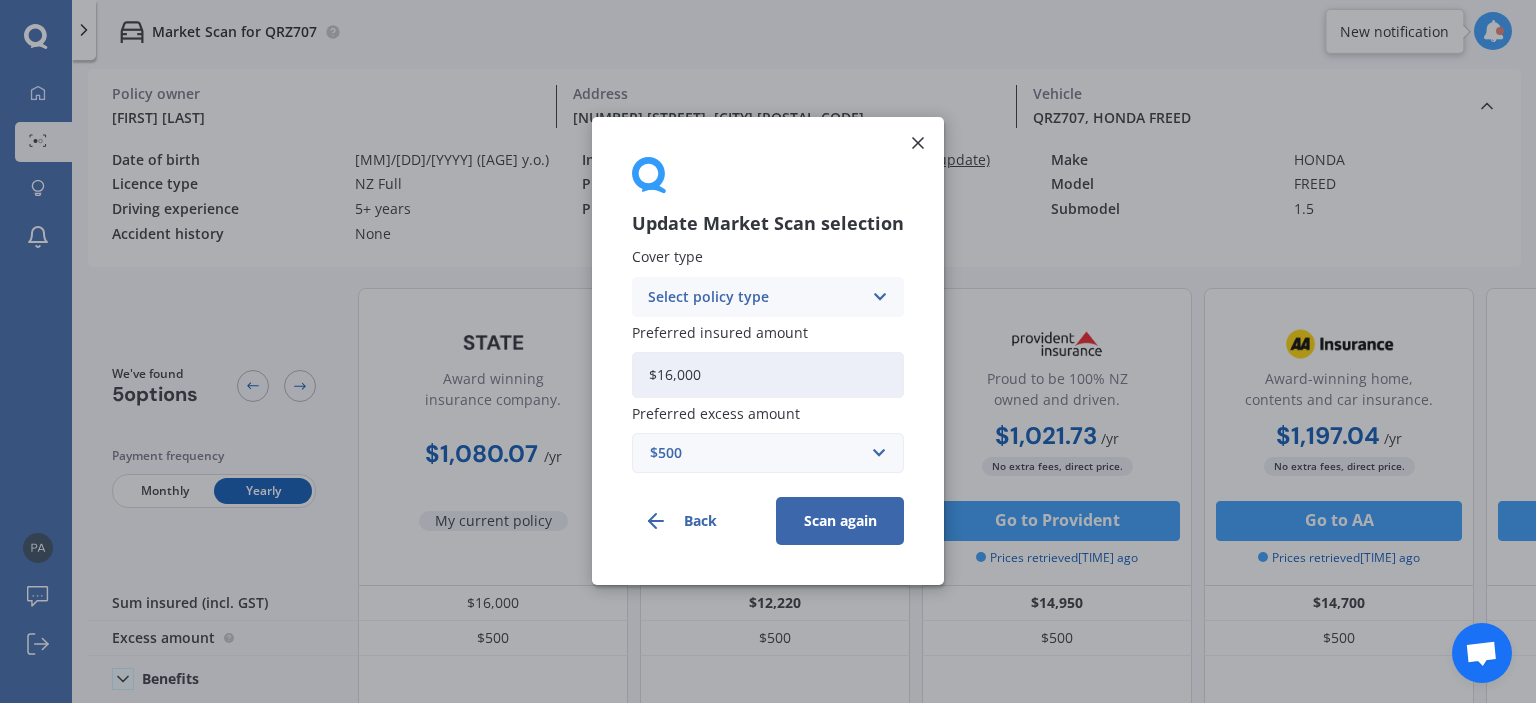 drag, startPoint x: 781, startPoint y: 371, endPoint x: 648, endPoint y: 361, distance: 133.37541 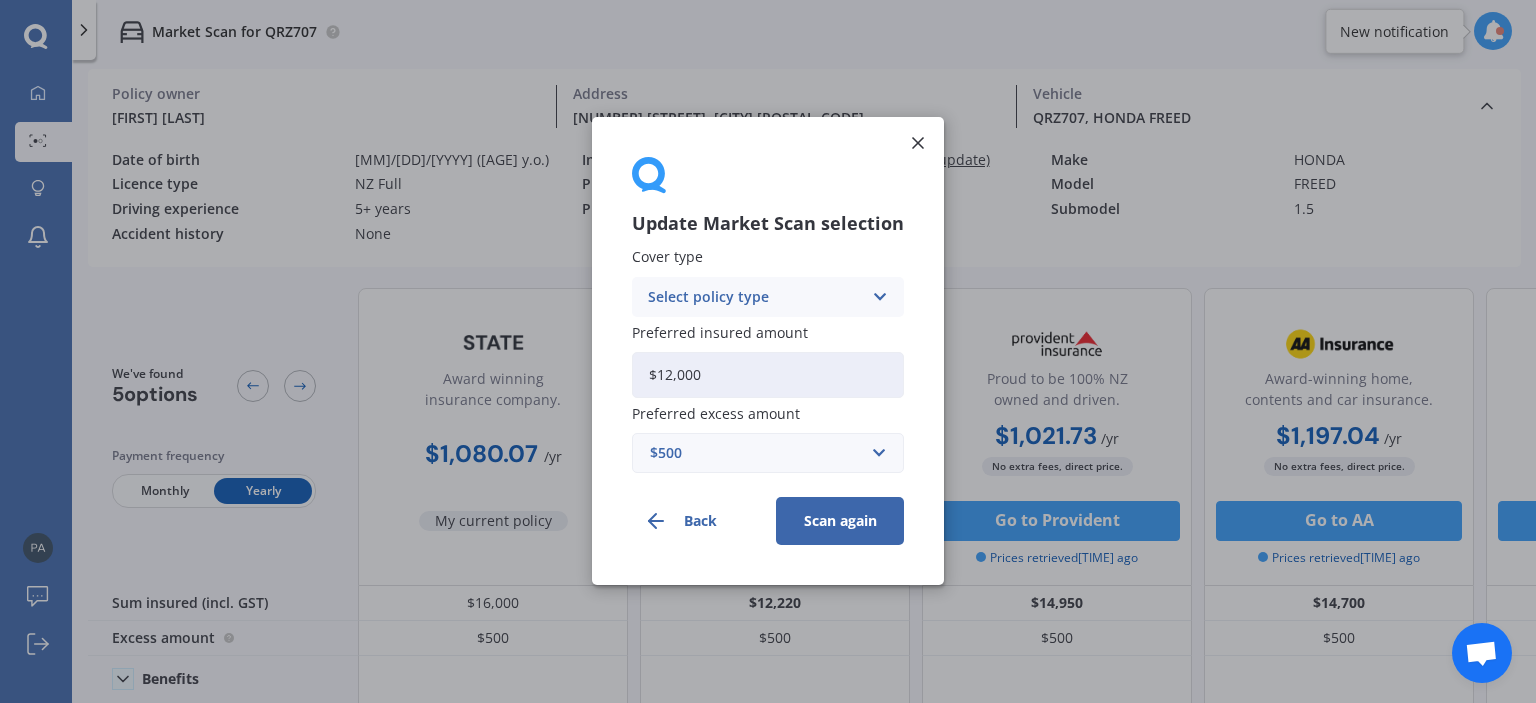 type on "$12,000" 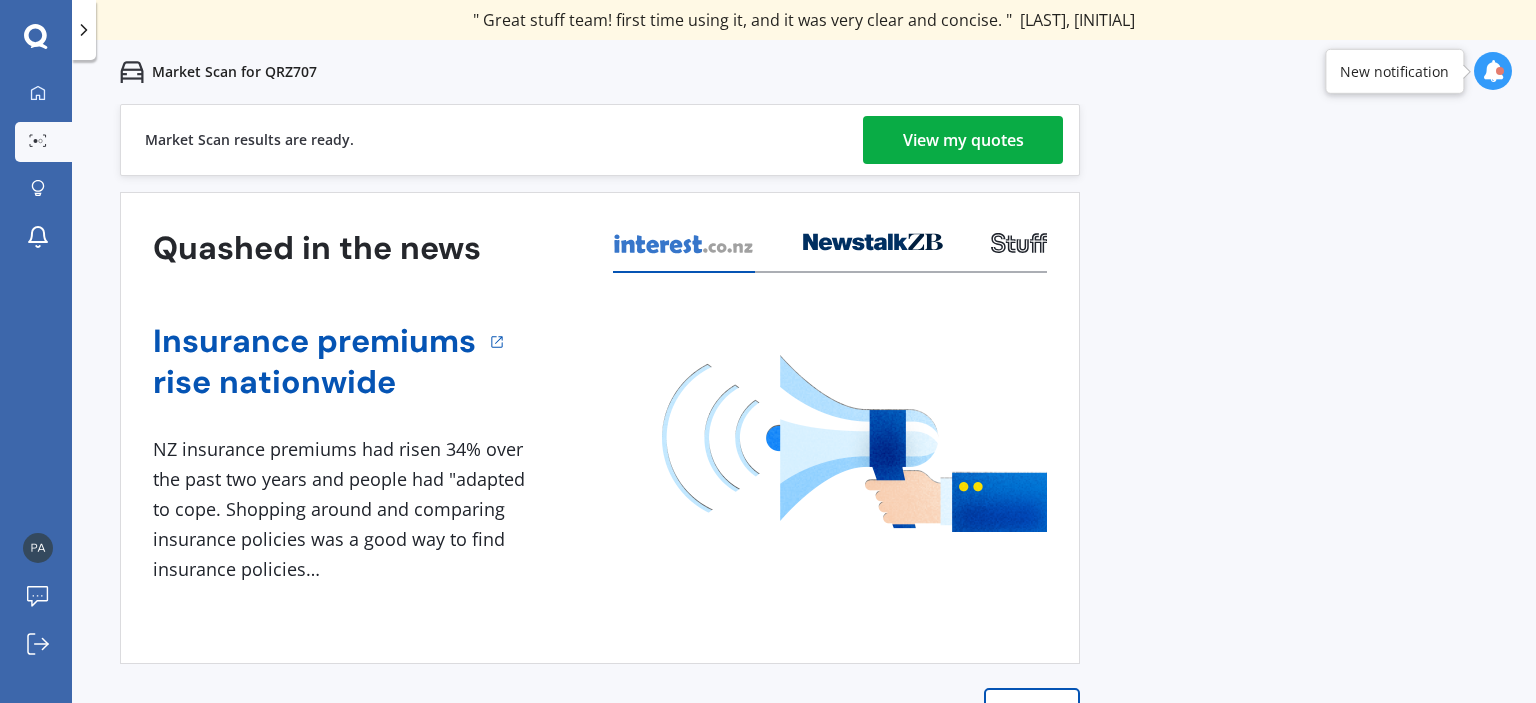 click on "View my quotes" at bounding box center [963, 140] 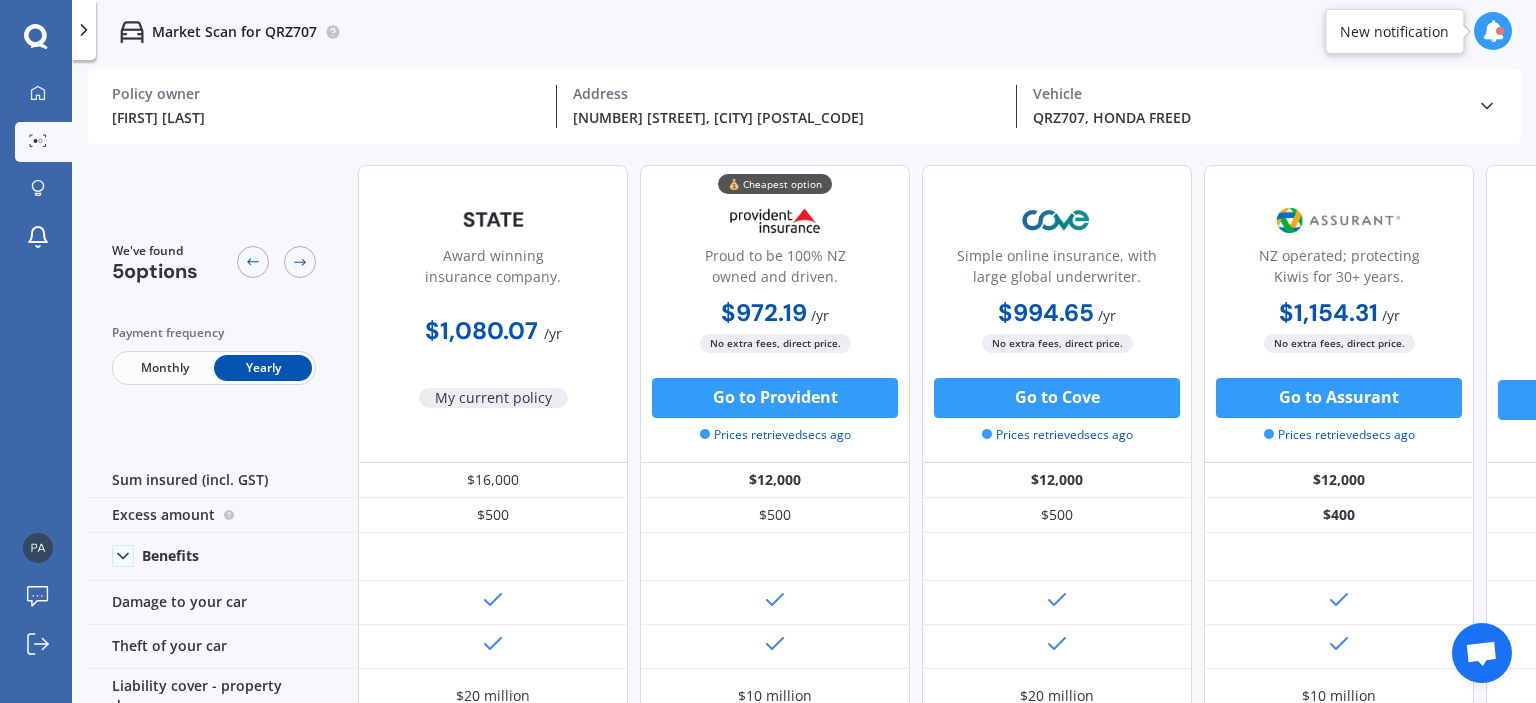 click on "Monthly" at bounding box center [165, 368] 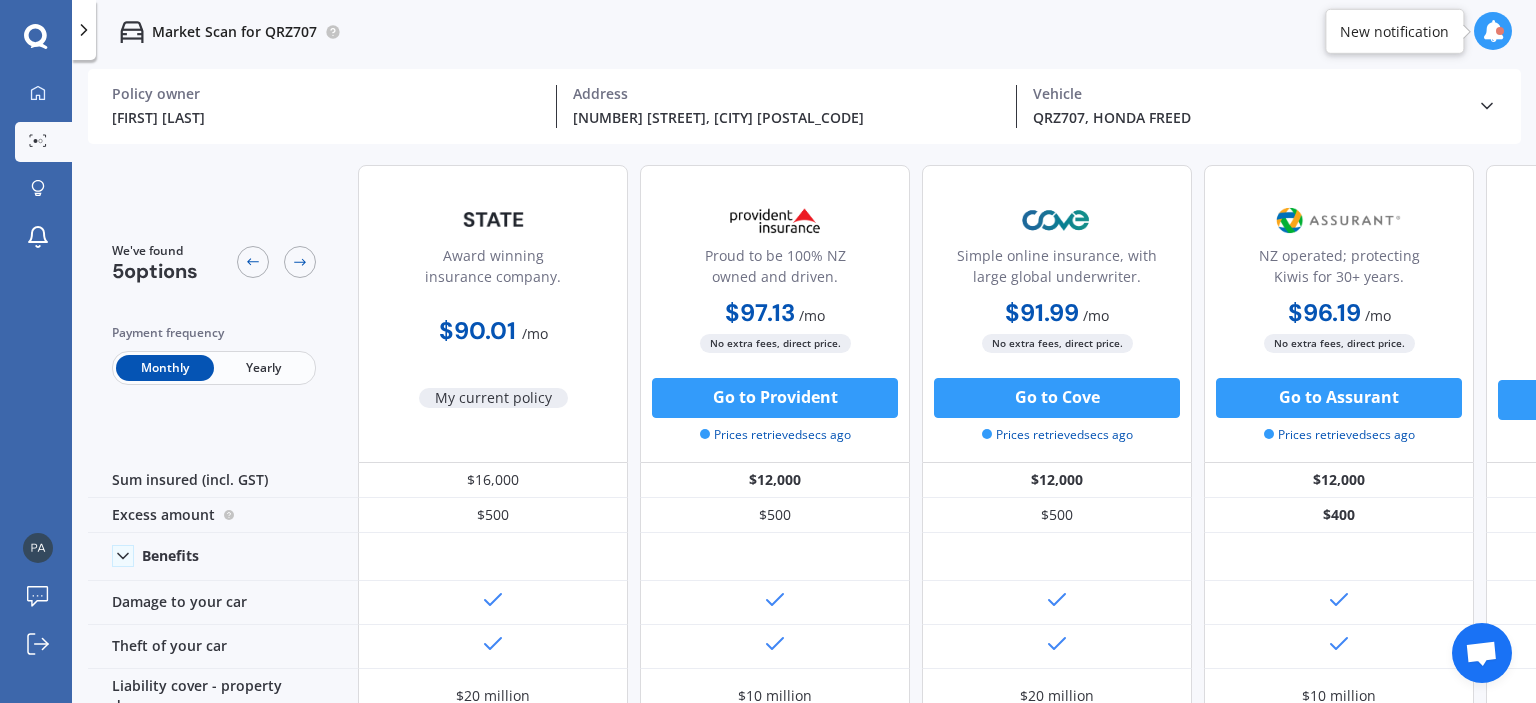 click on "Yearly" at bounding box center [263, 368] 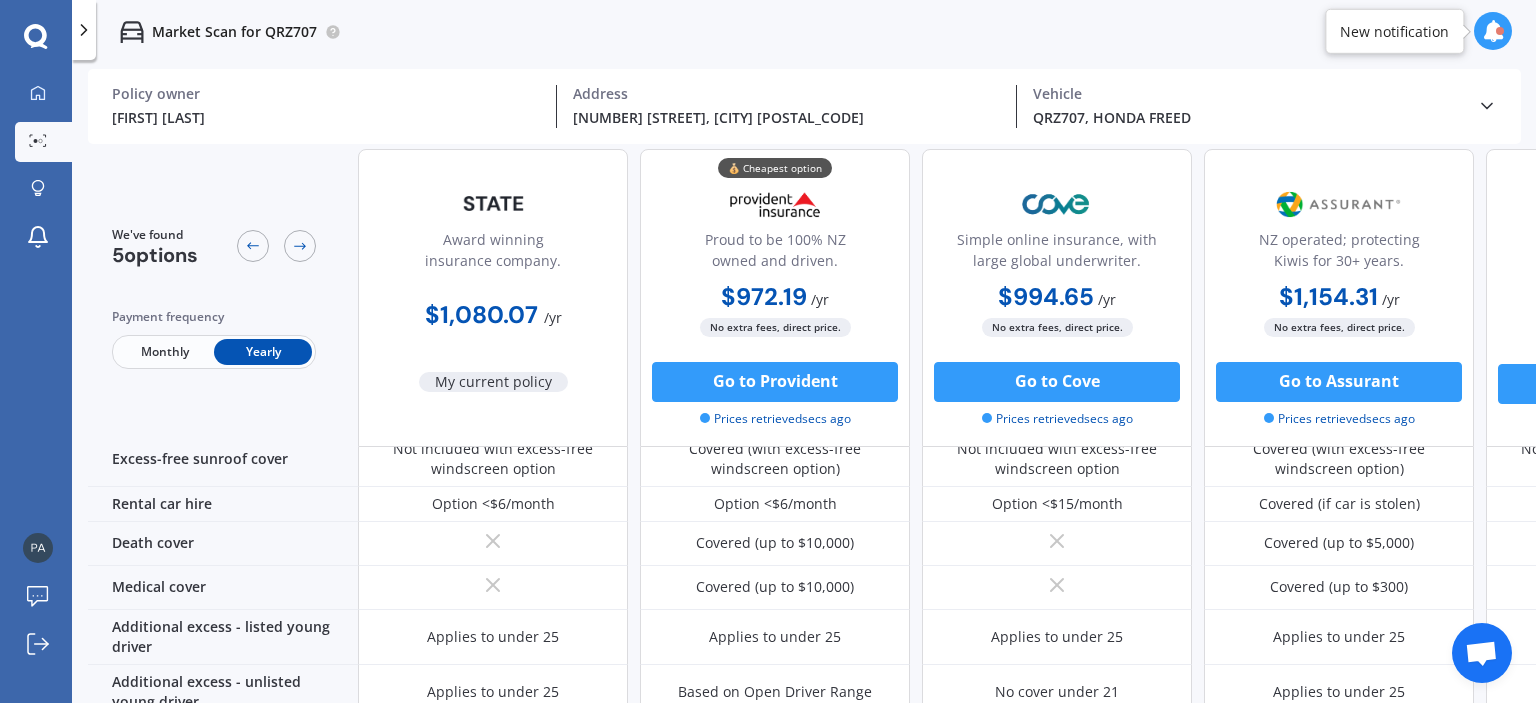 scroll, scrollTop: 778, scrollLeft: 0, axis: vertical 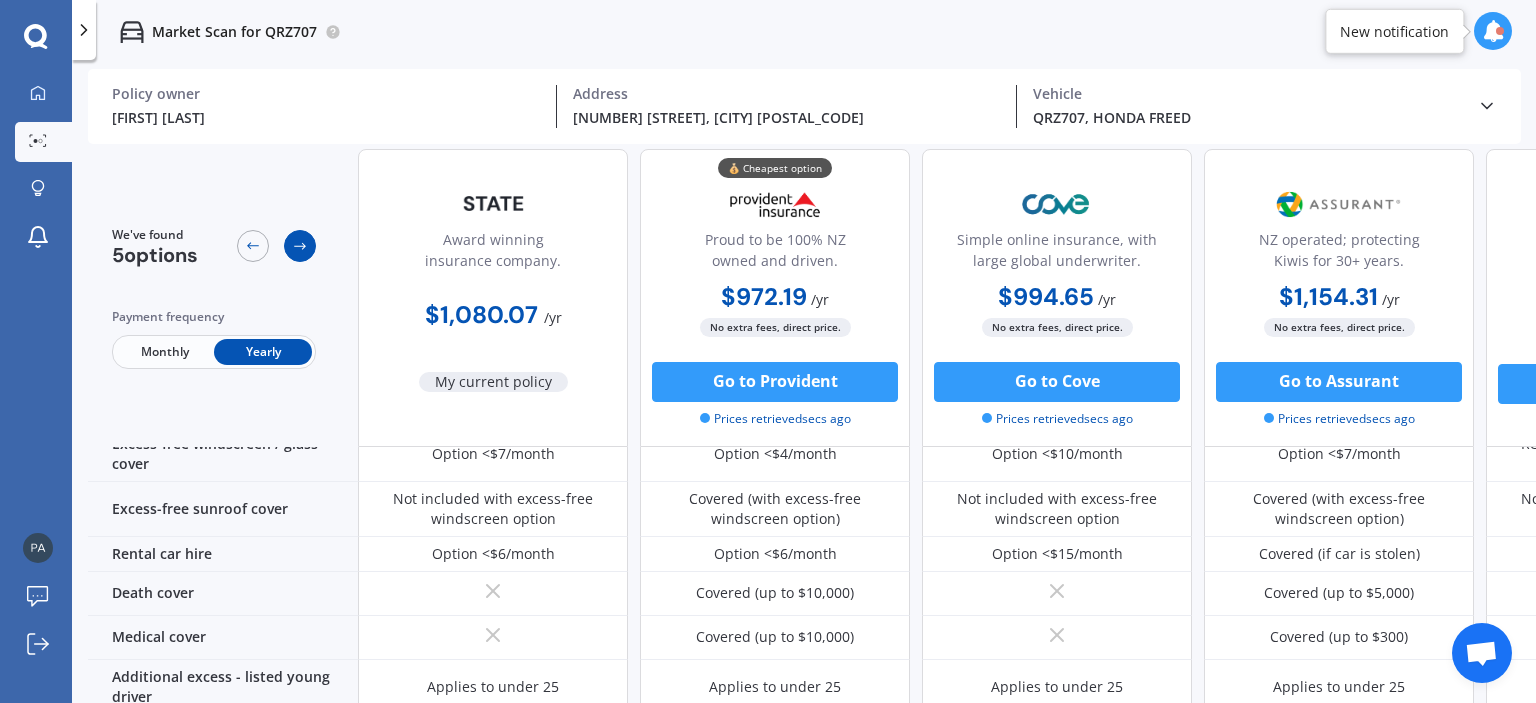 click at bounding box center (300, 246) 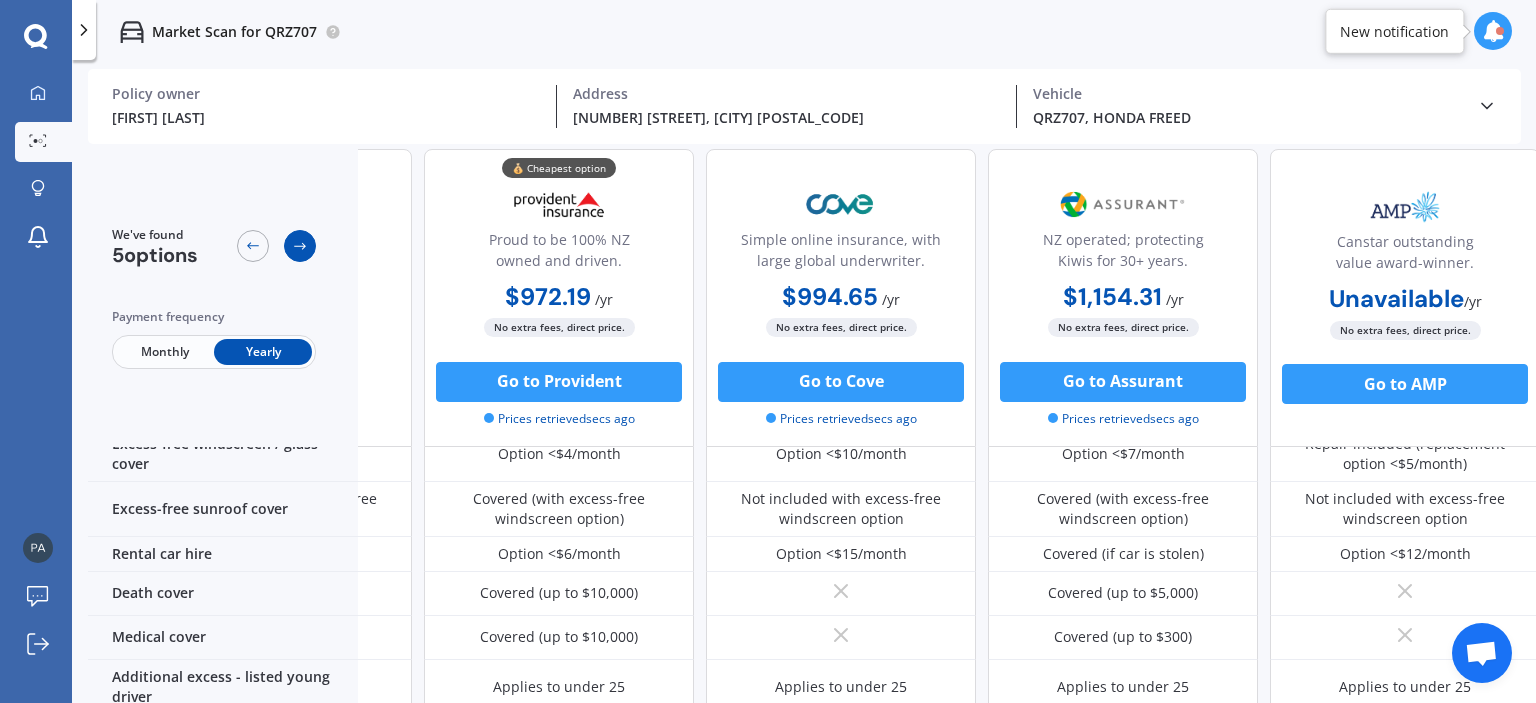 scroll, scrollTop: 778, scrollLeft: 229, axis: both 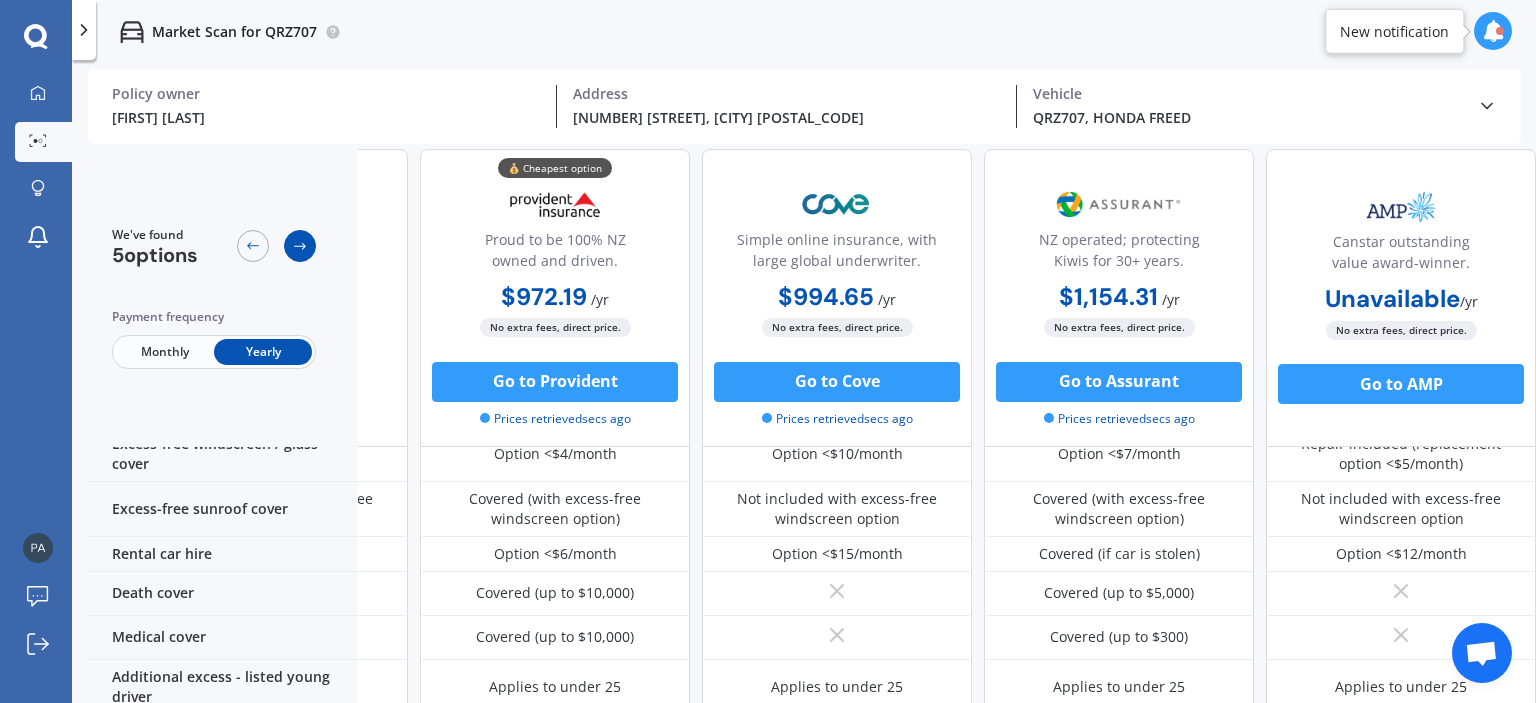 click at bounding box center (300, 246) 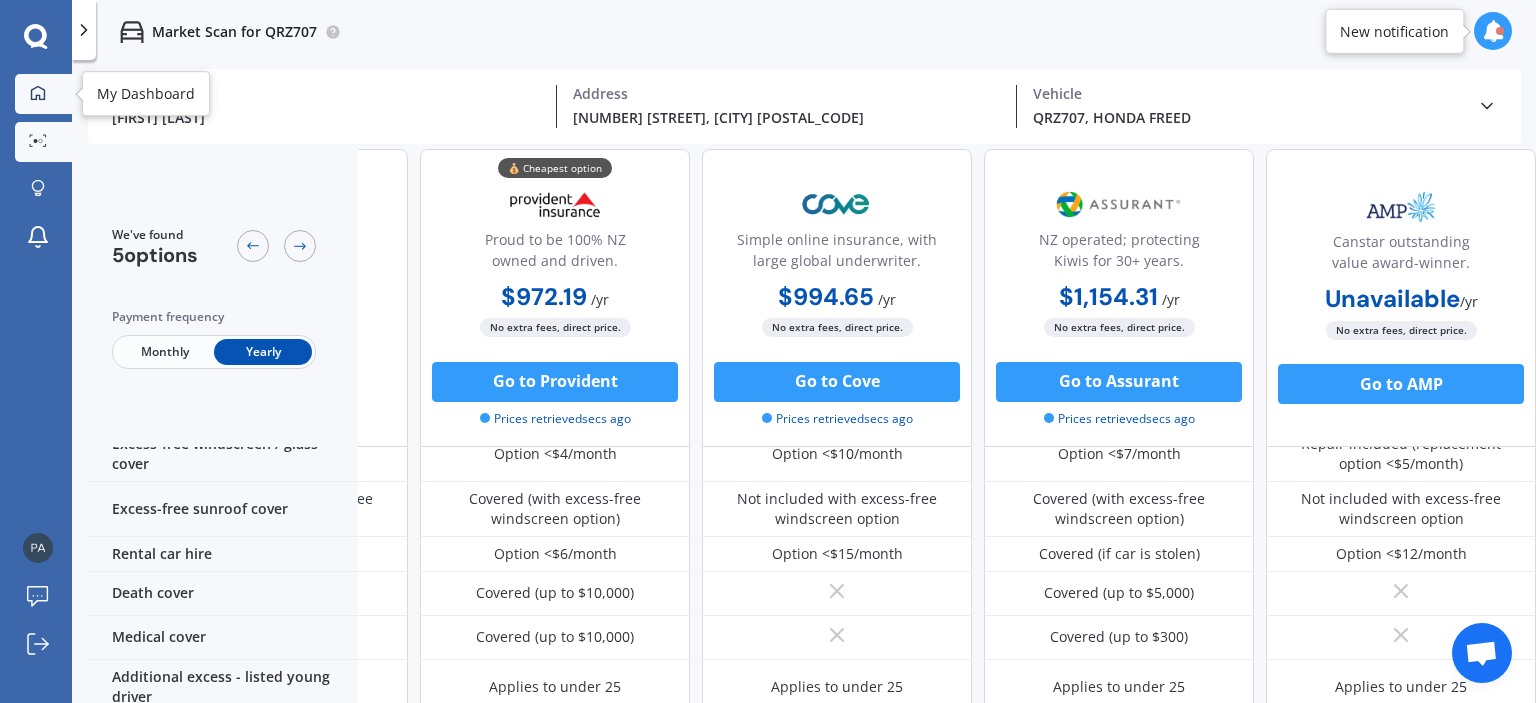 click at bounding box center (38, 92) 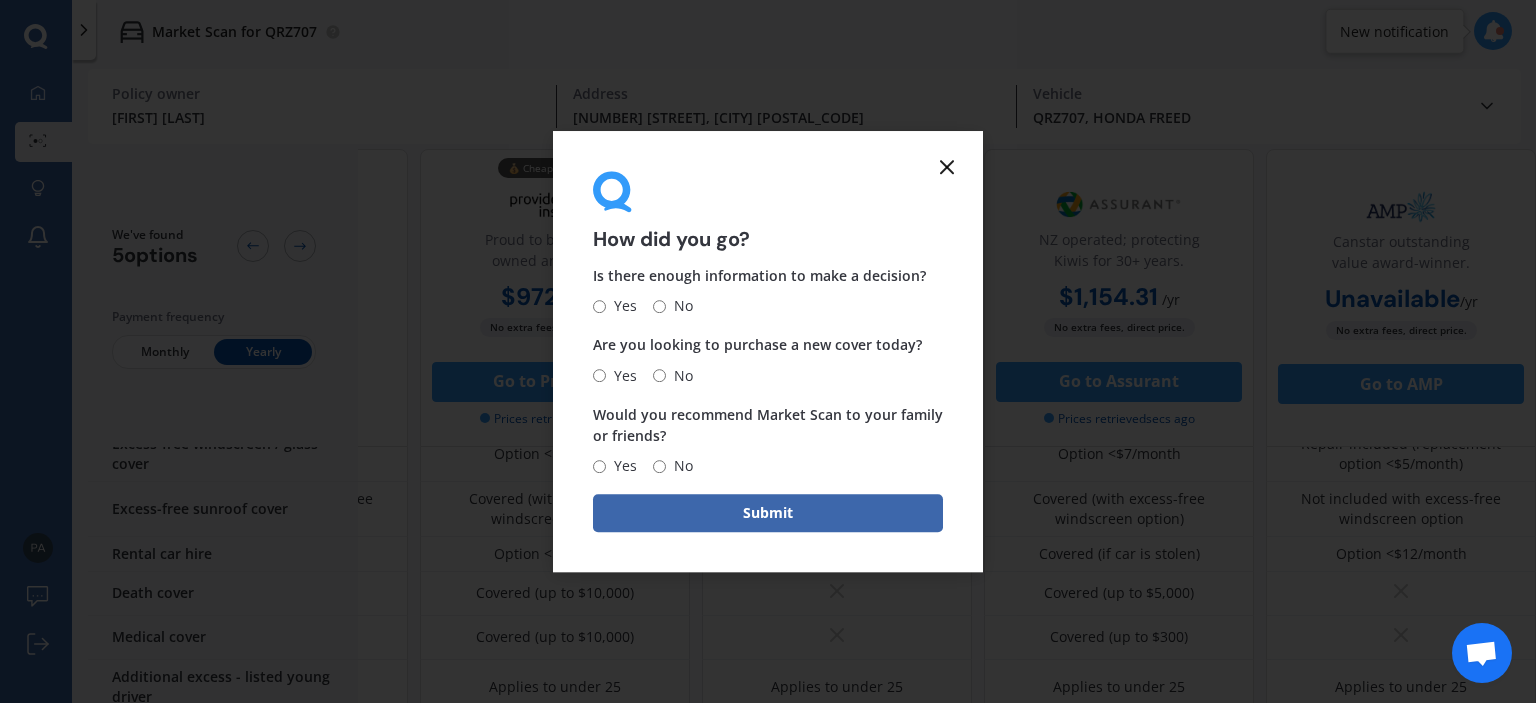 click at bounding box center [947, 167] 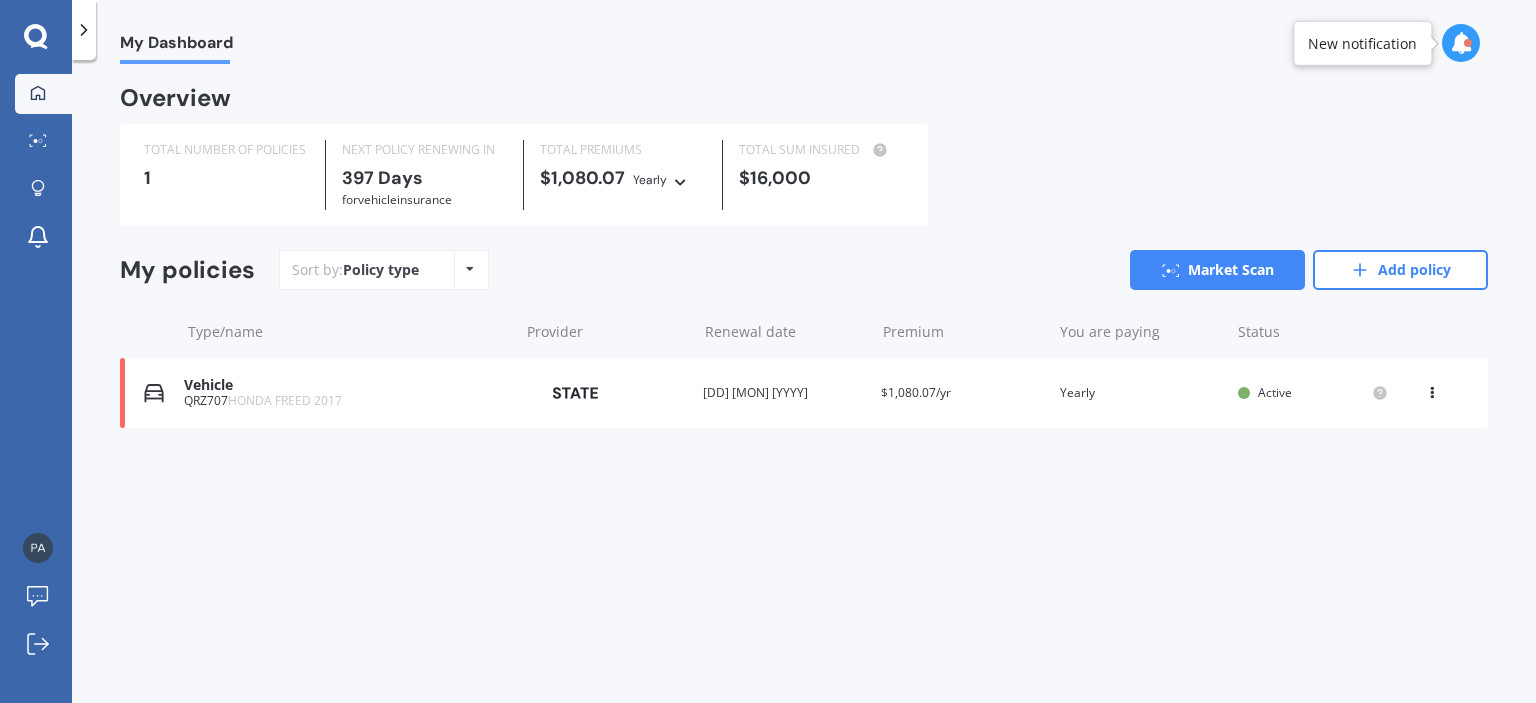 click on "My Dashboard Market Scan Explore insurance Notifications" at bounding box center (36, 170) 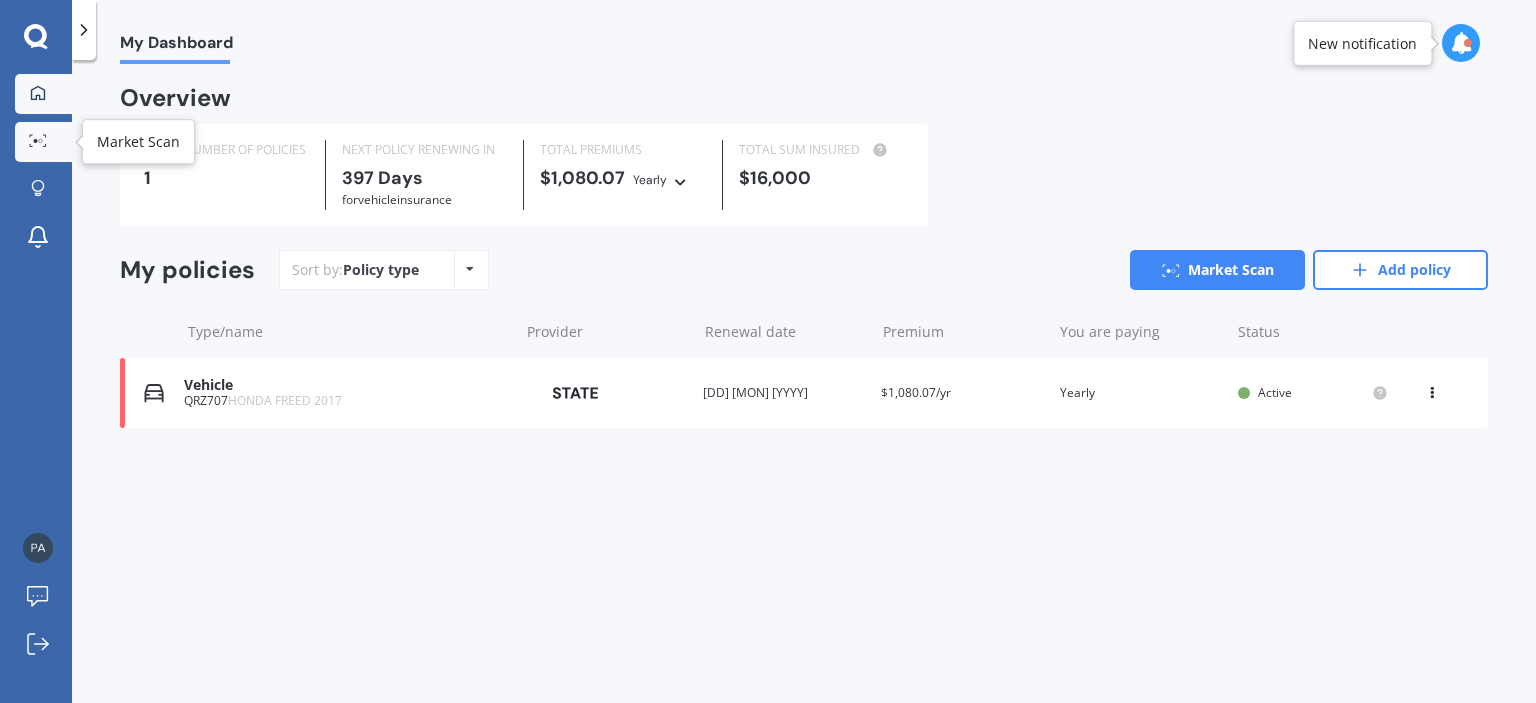 click at bounding box center (38, 141) 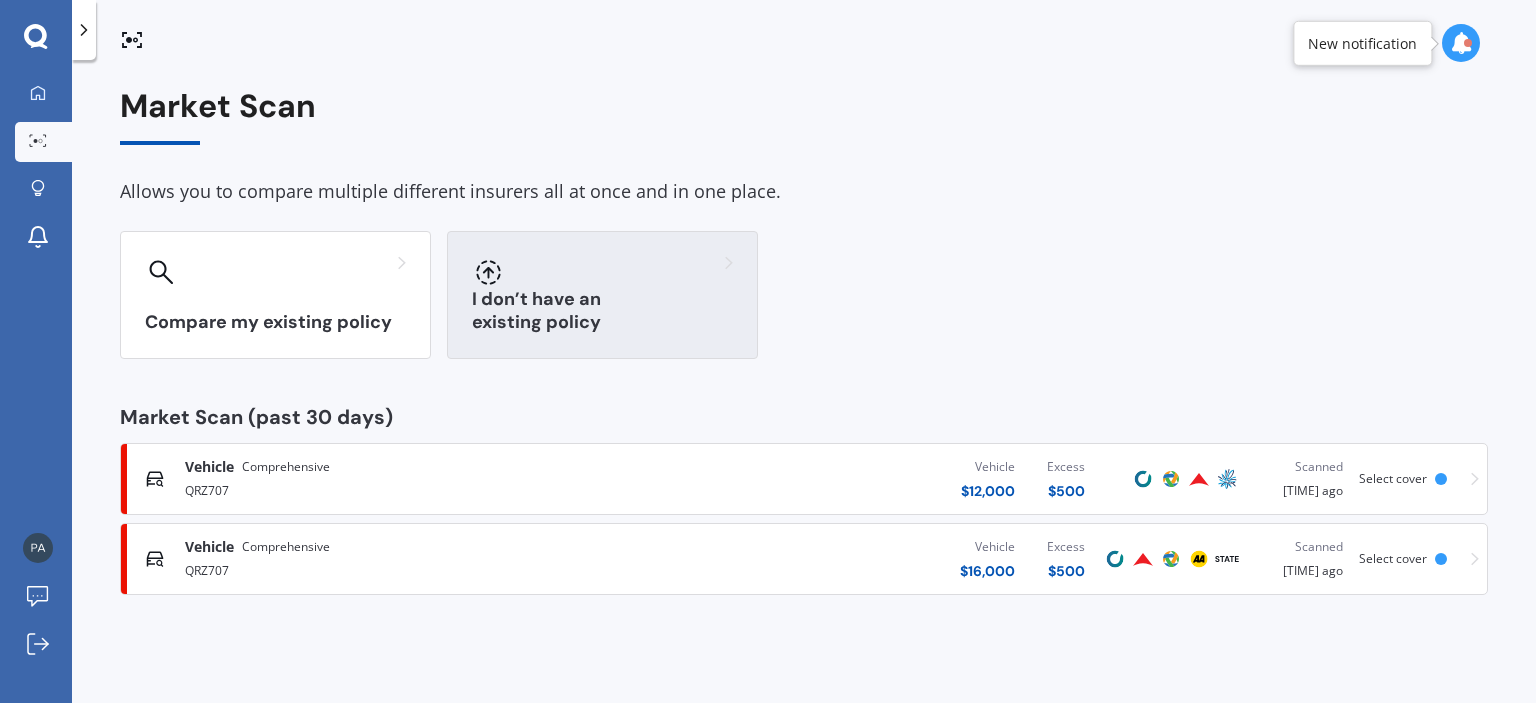 click on "I don’t have an existing policy" at bounding box center (602, 295) 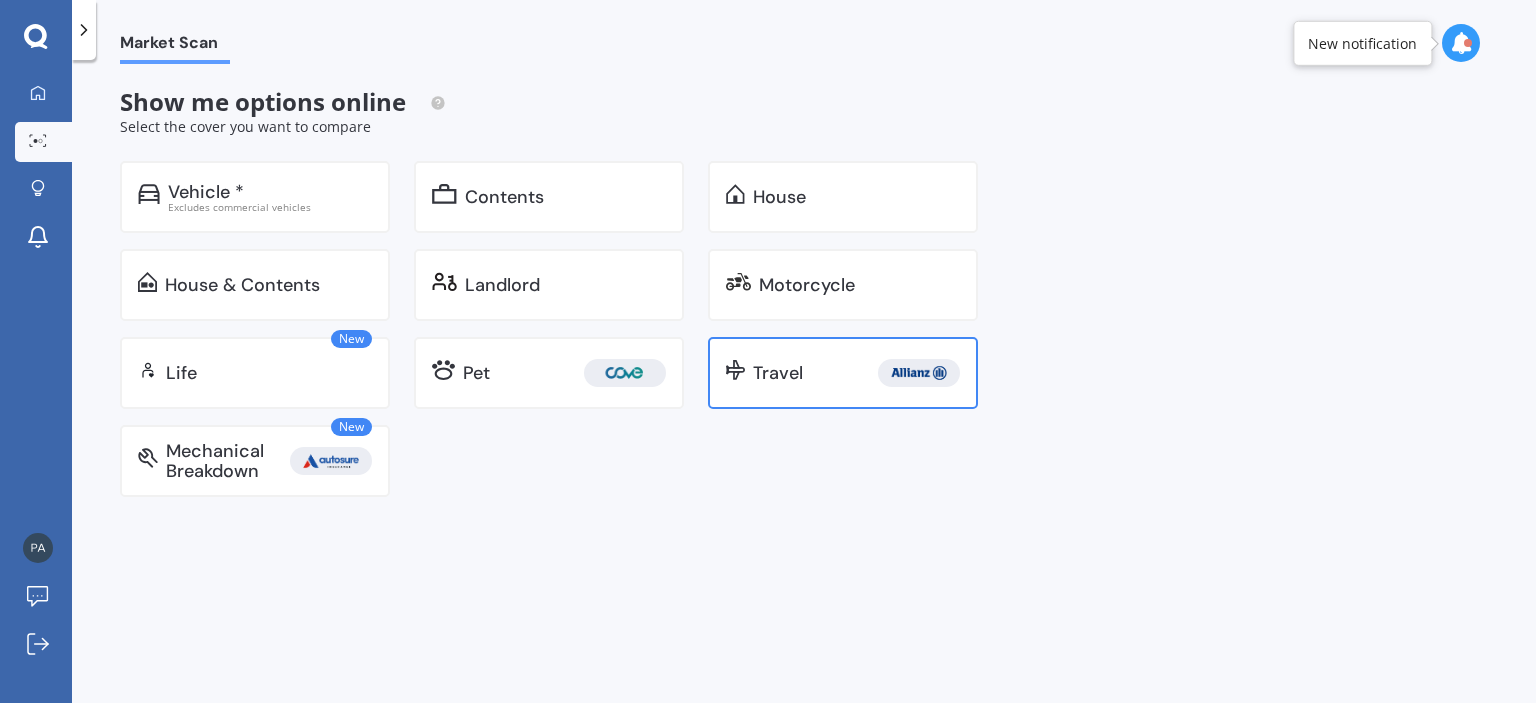 click on "Travel" at bounding box center (843, 373) 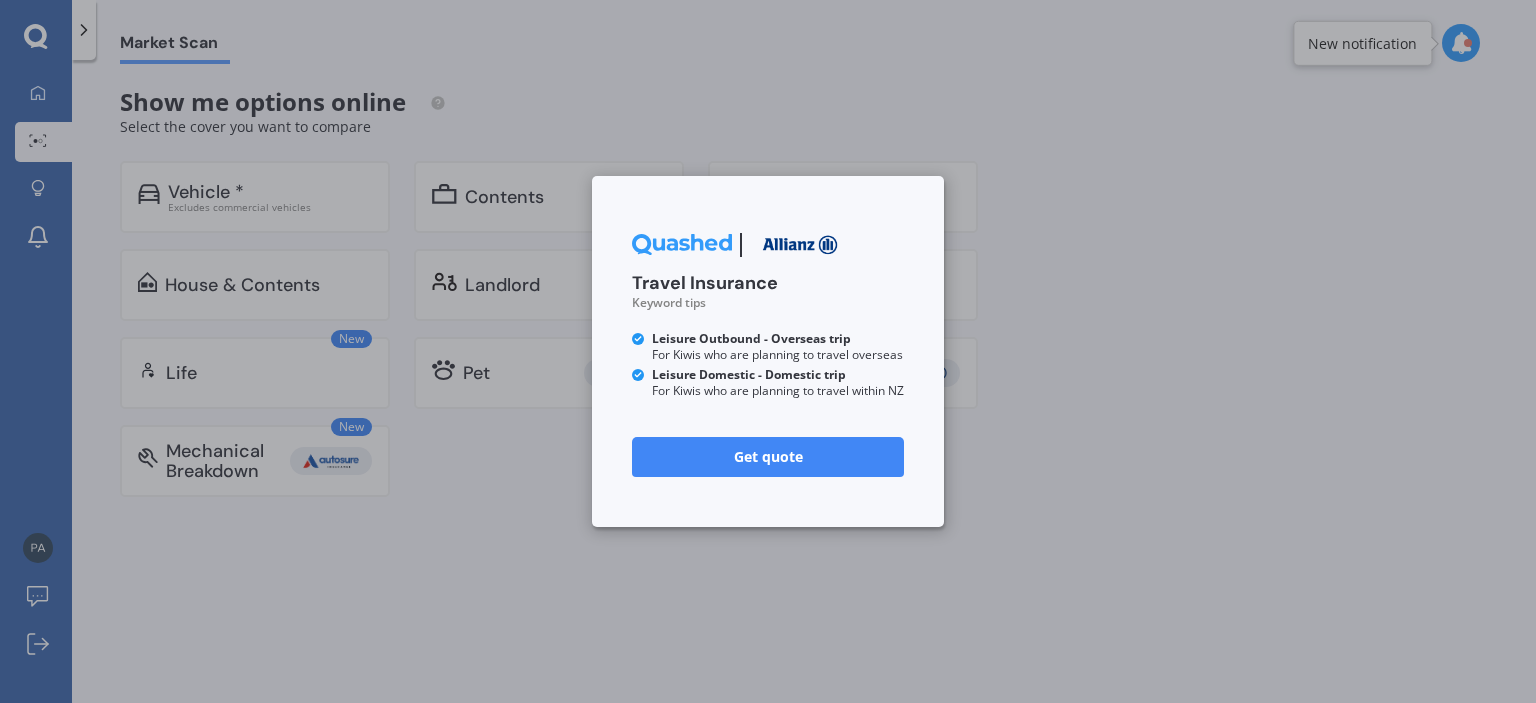 click on "Get quote" at bounding box center (768, 457) 